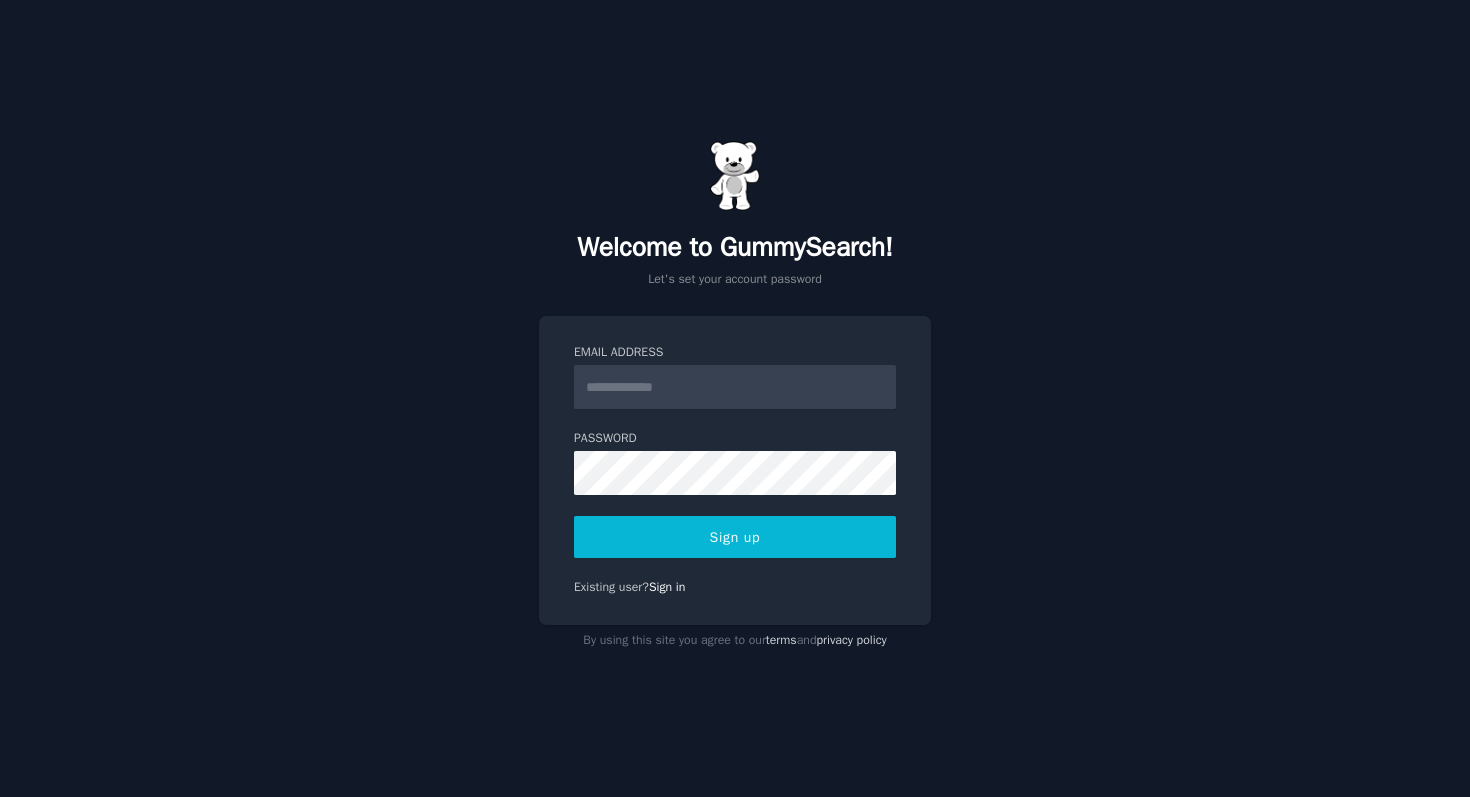 scroll, scrollTop: 0, scrollLeft: 0, axis: both 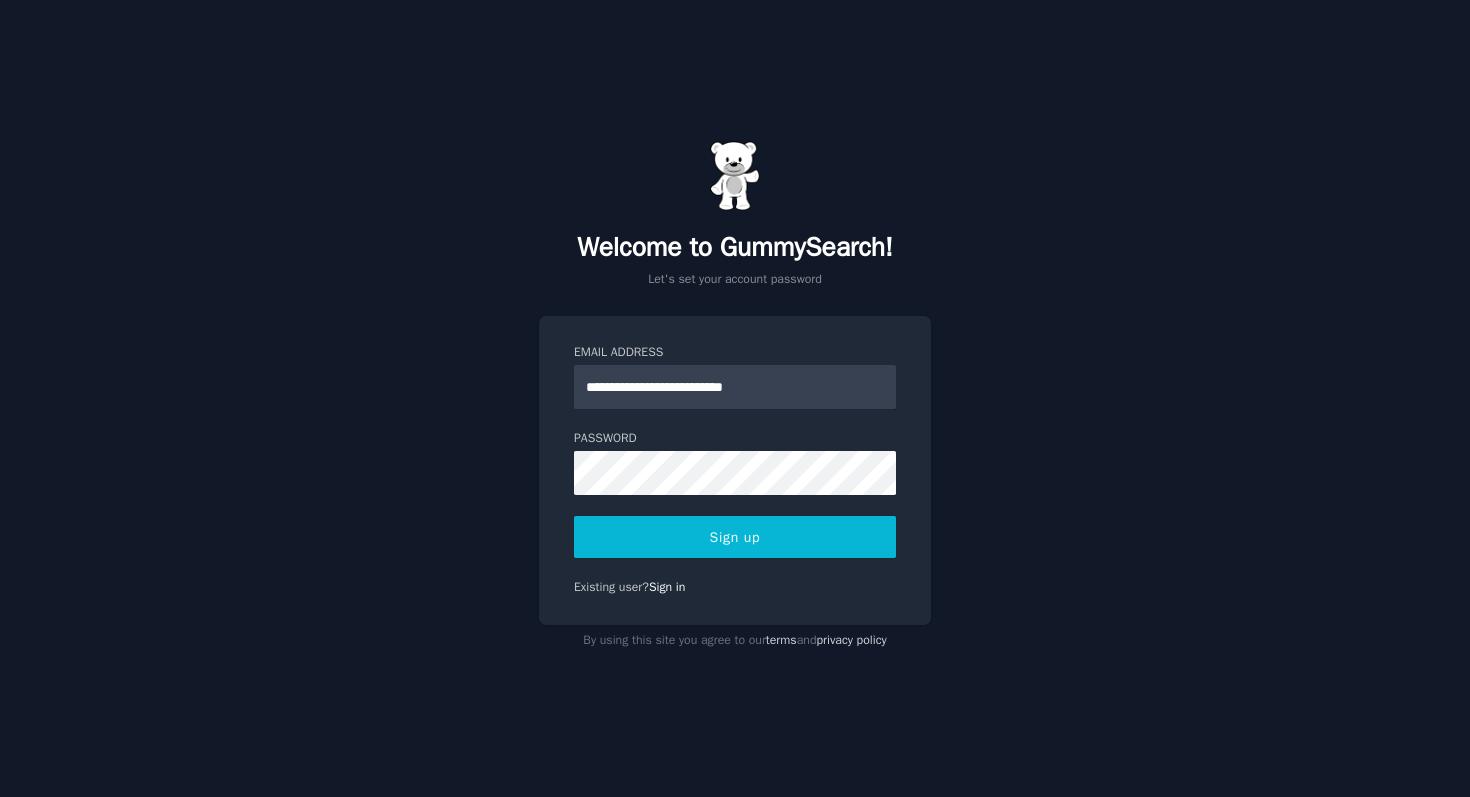 click on "Sign up" at bounding box center [735, 537] 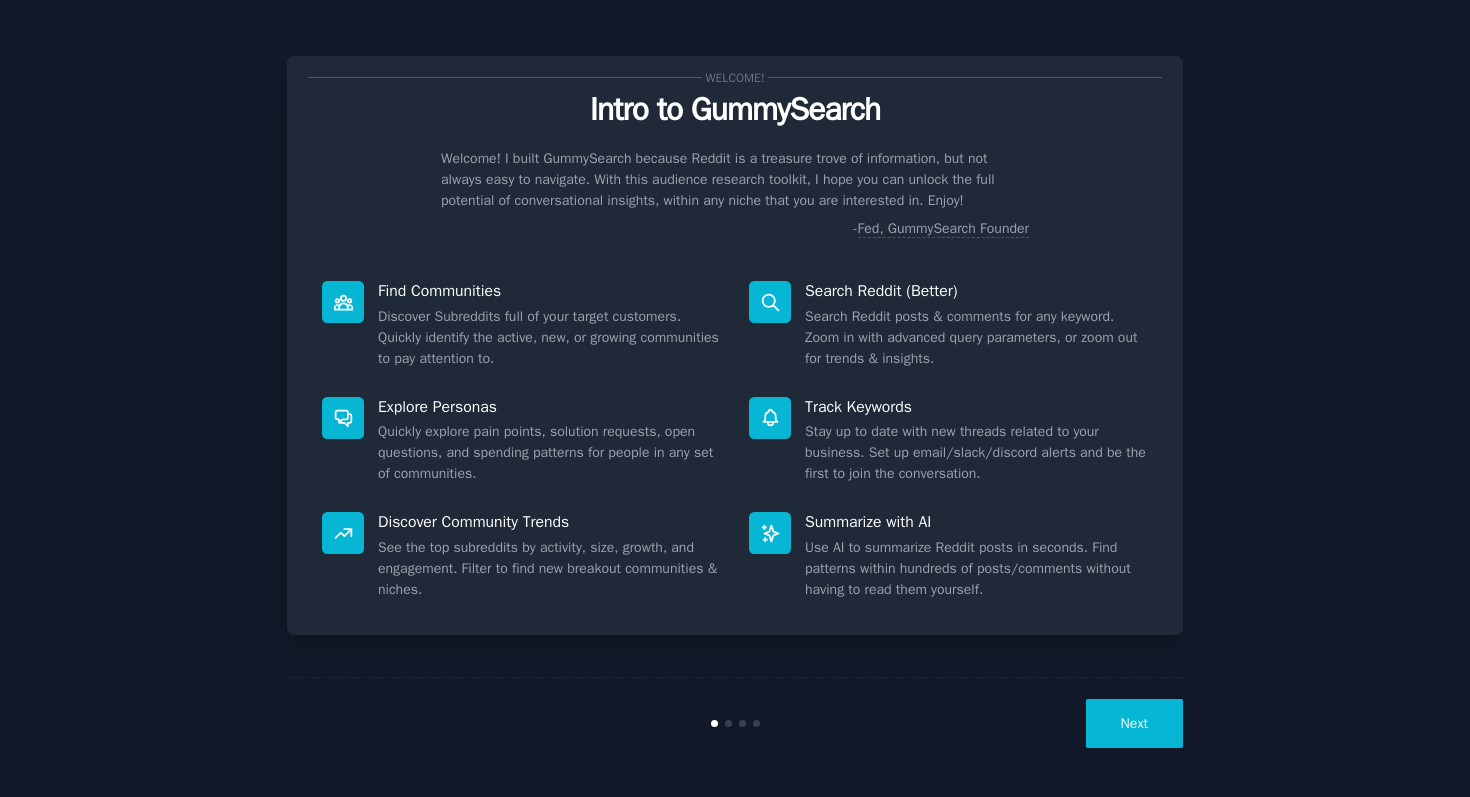 scroll, scrollTop: 0, scrollLeft: 0, axis: both 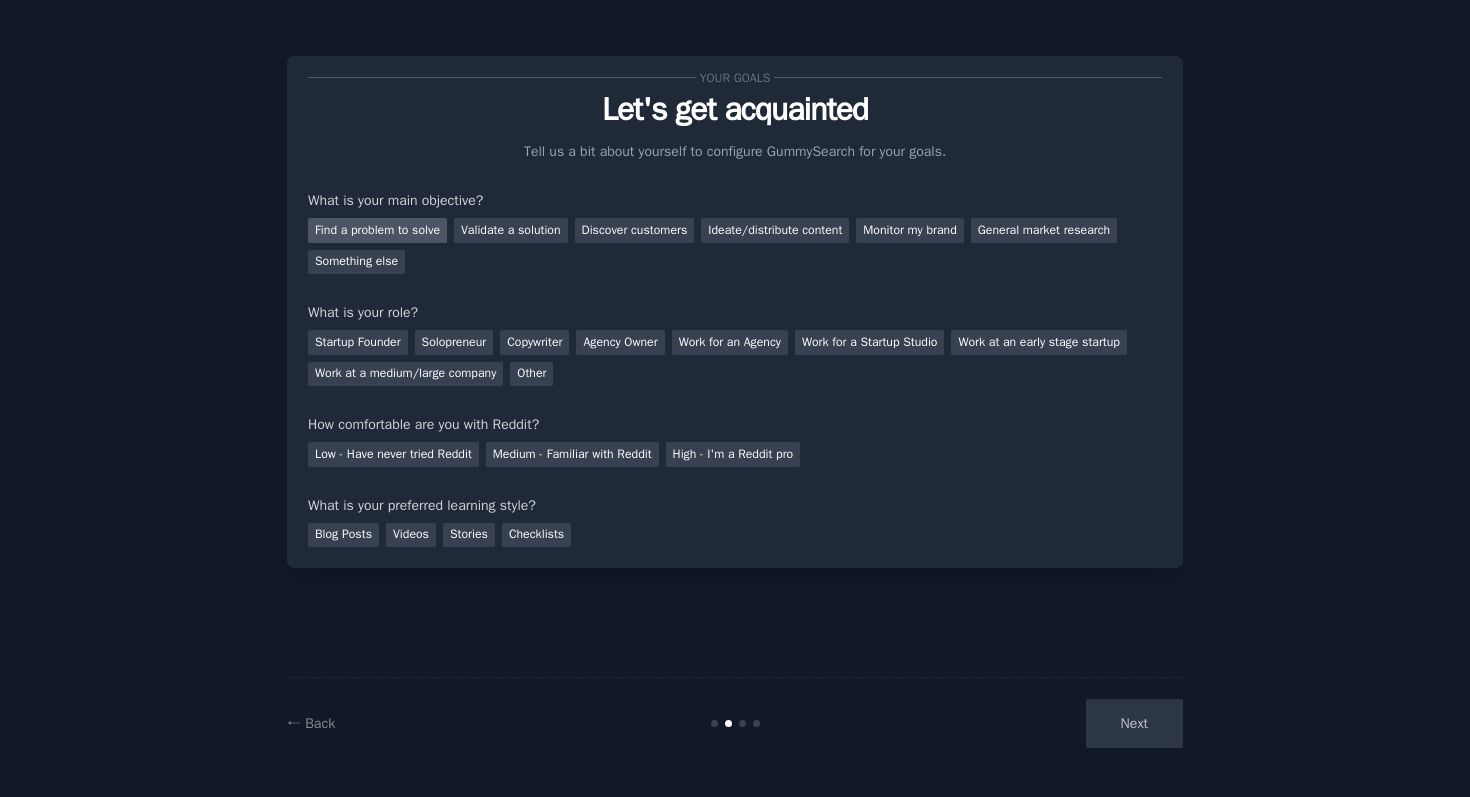 click on "Find a problem to solve" at bounding box center (377, 230) 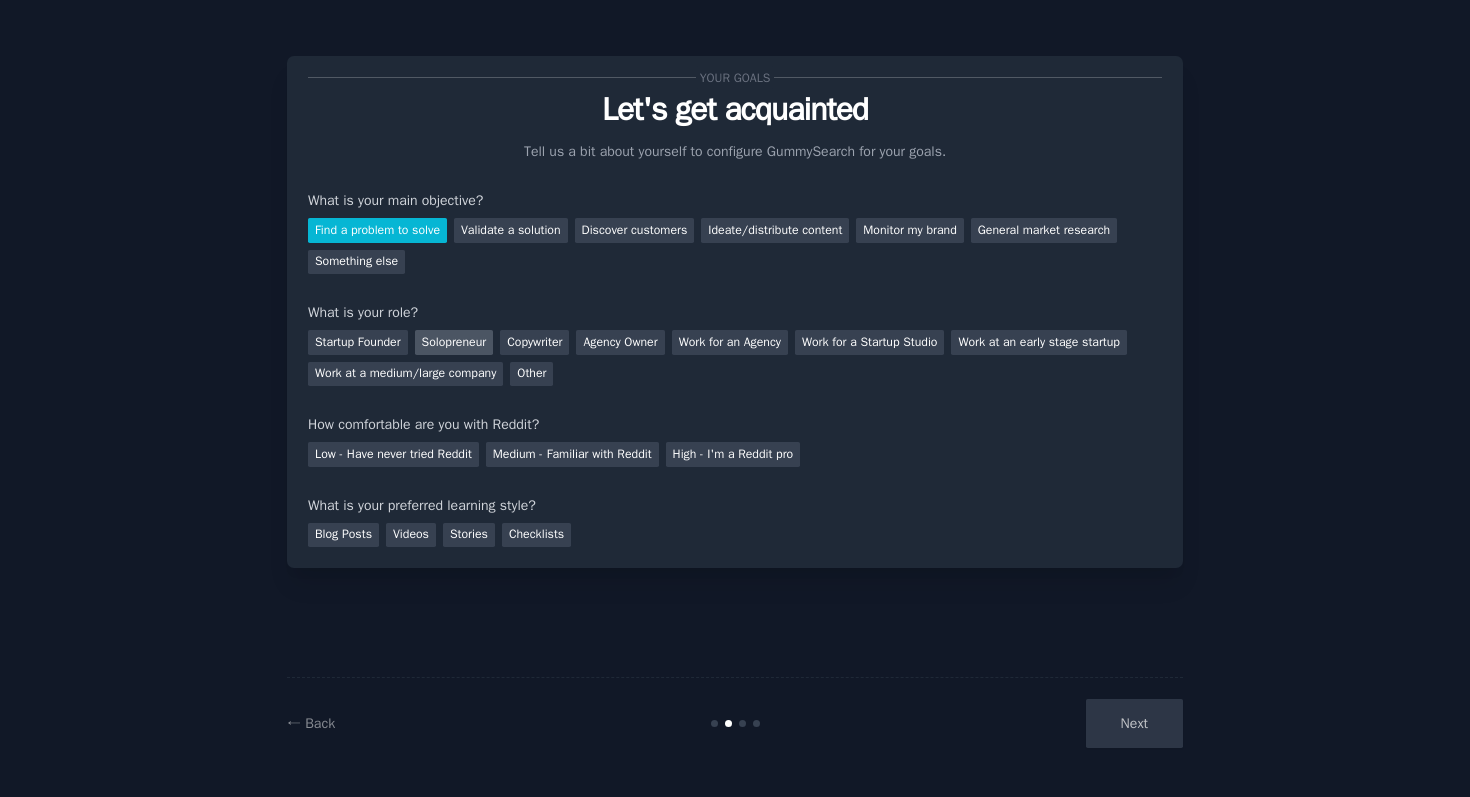 click on "Solopreneur" at bounding box center [454, 342] 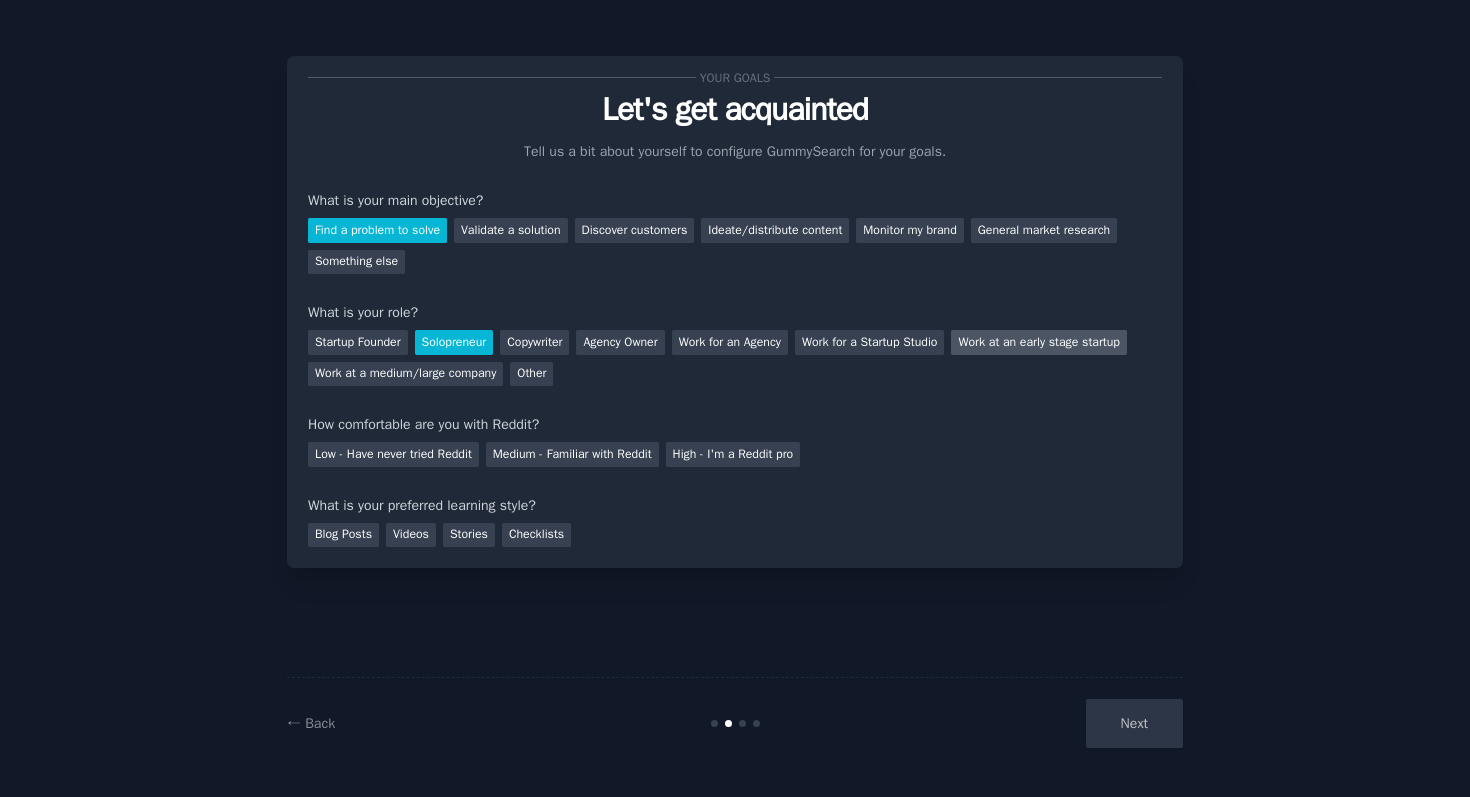 click on "Work at an early stage startup" at bounding box center (1038, 342) 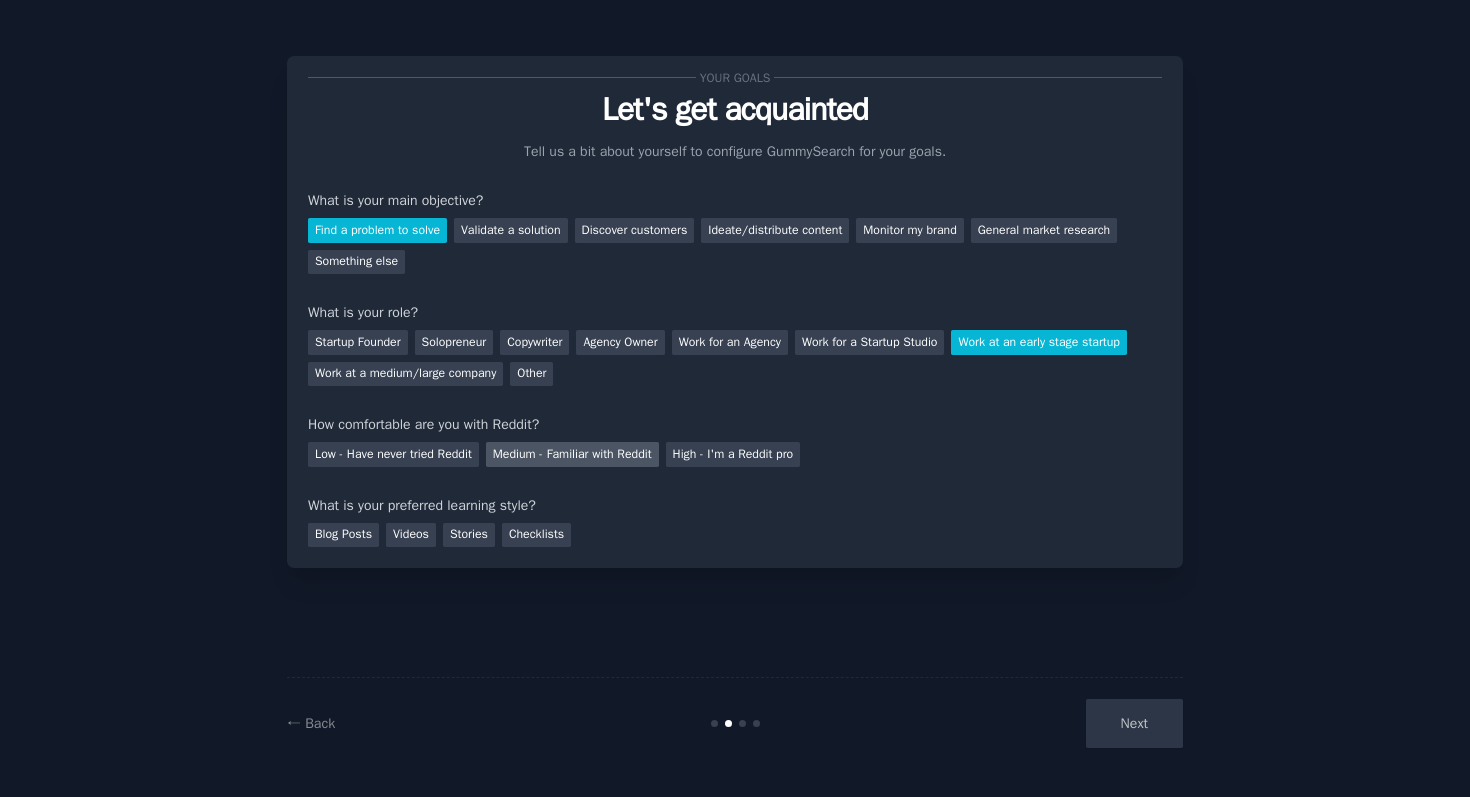 click on "Medium - Familiar with Reddit" at bounding box center (572, 454) 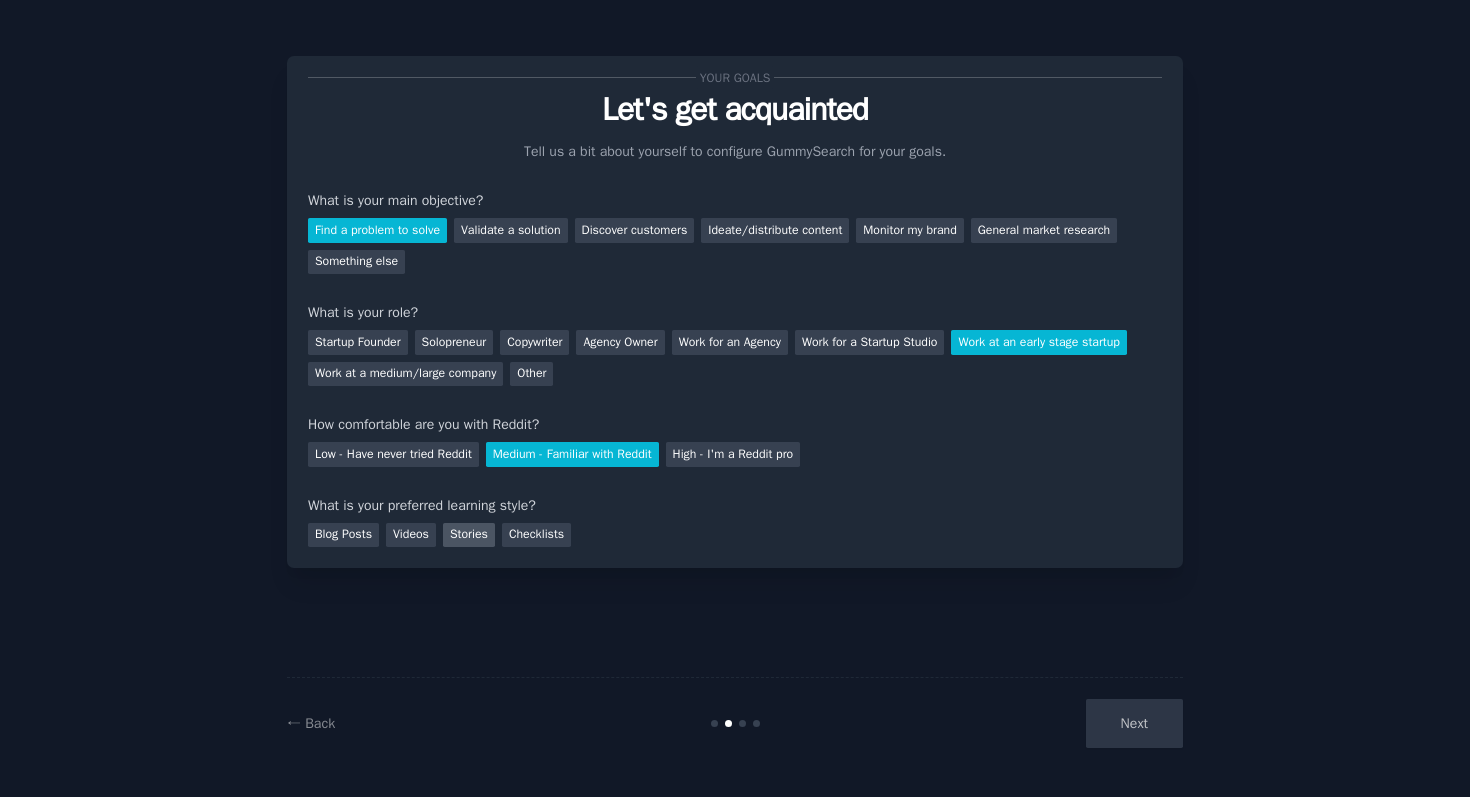 click on "Stories" at bounding box center (469, 535) 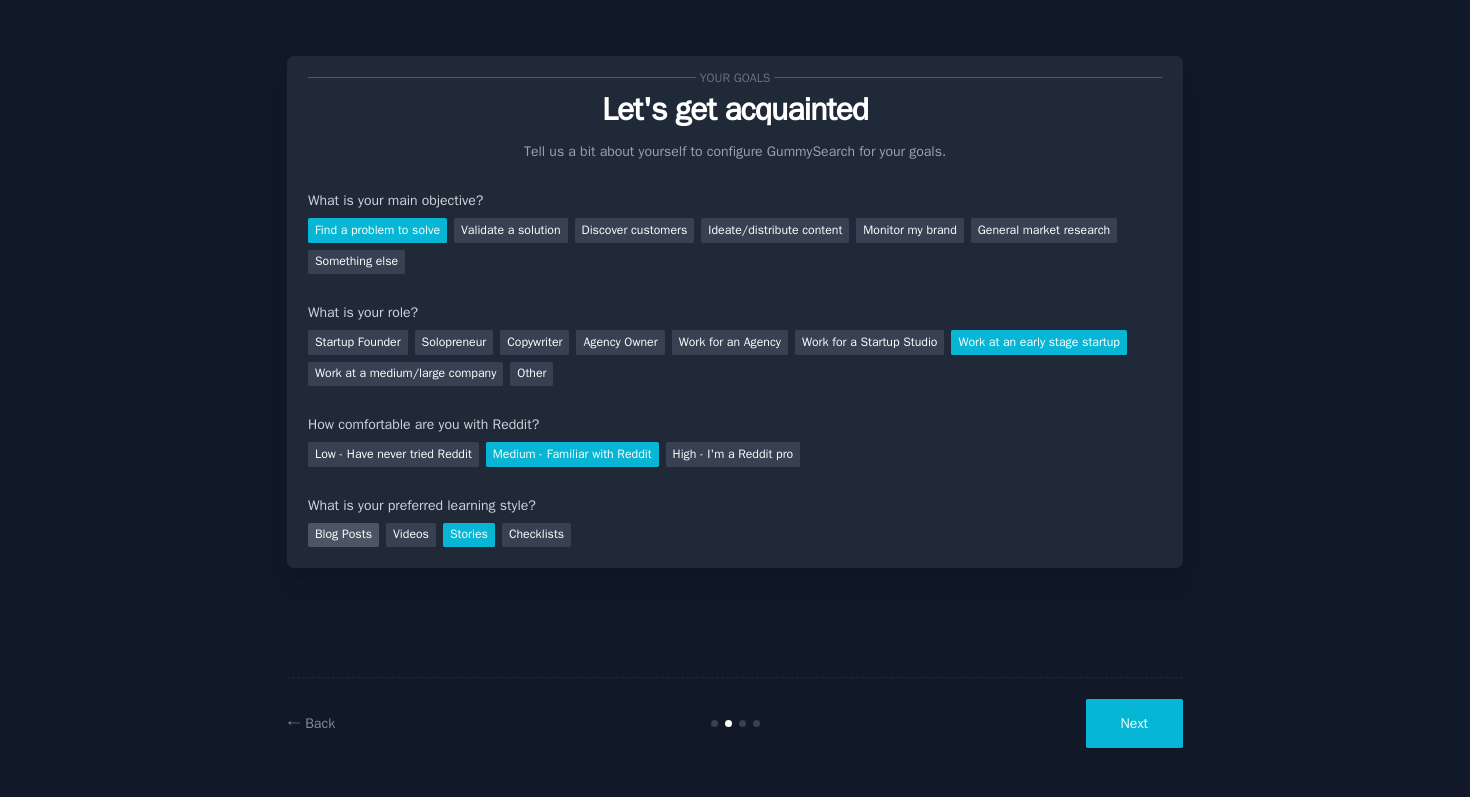click on "Blog Posts" at bounding box center (343, 535) 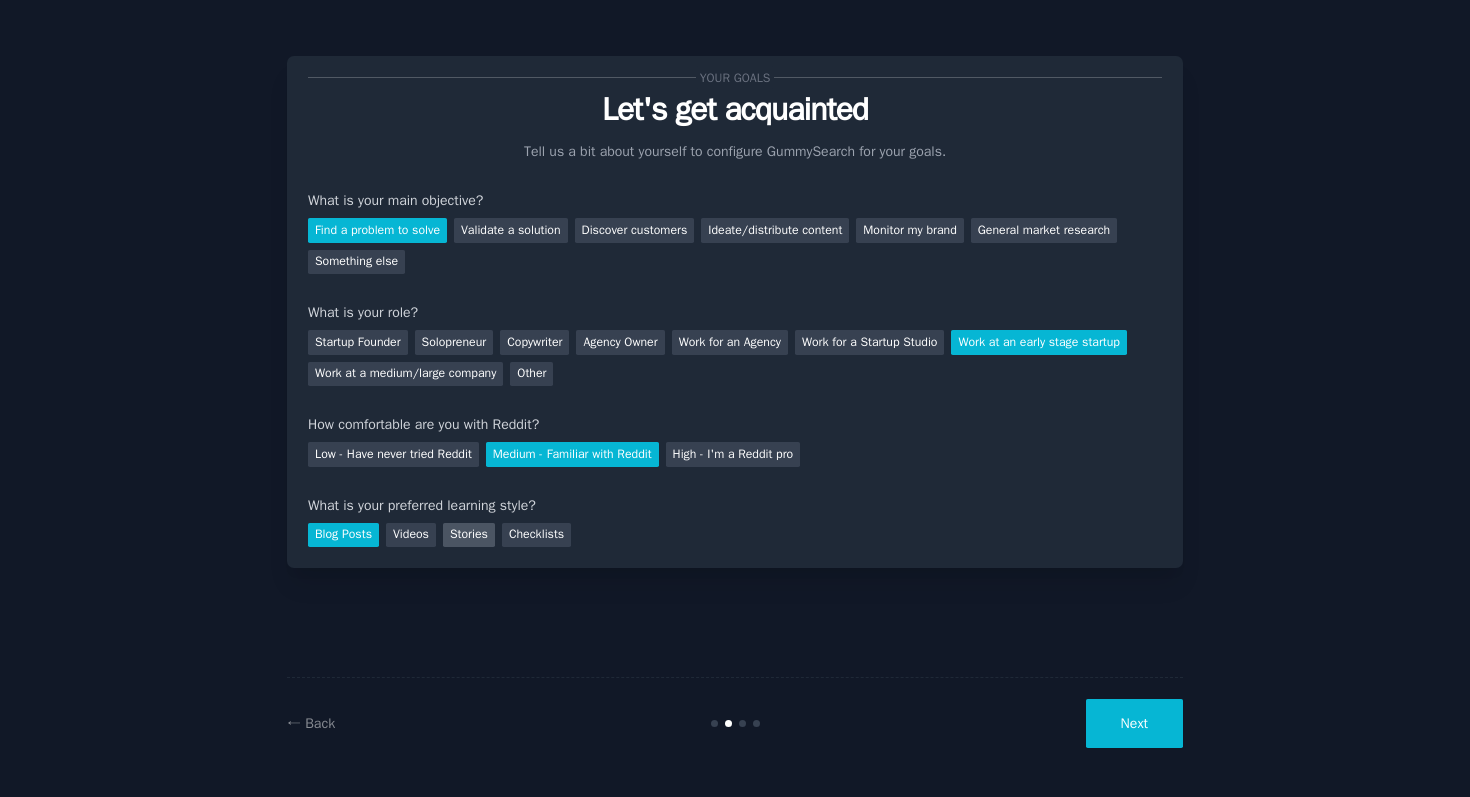 click on "Stories" at bounding box center (469, 535) 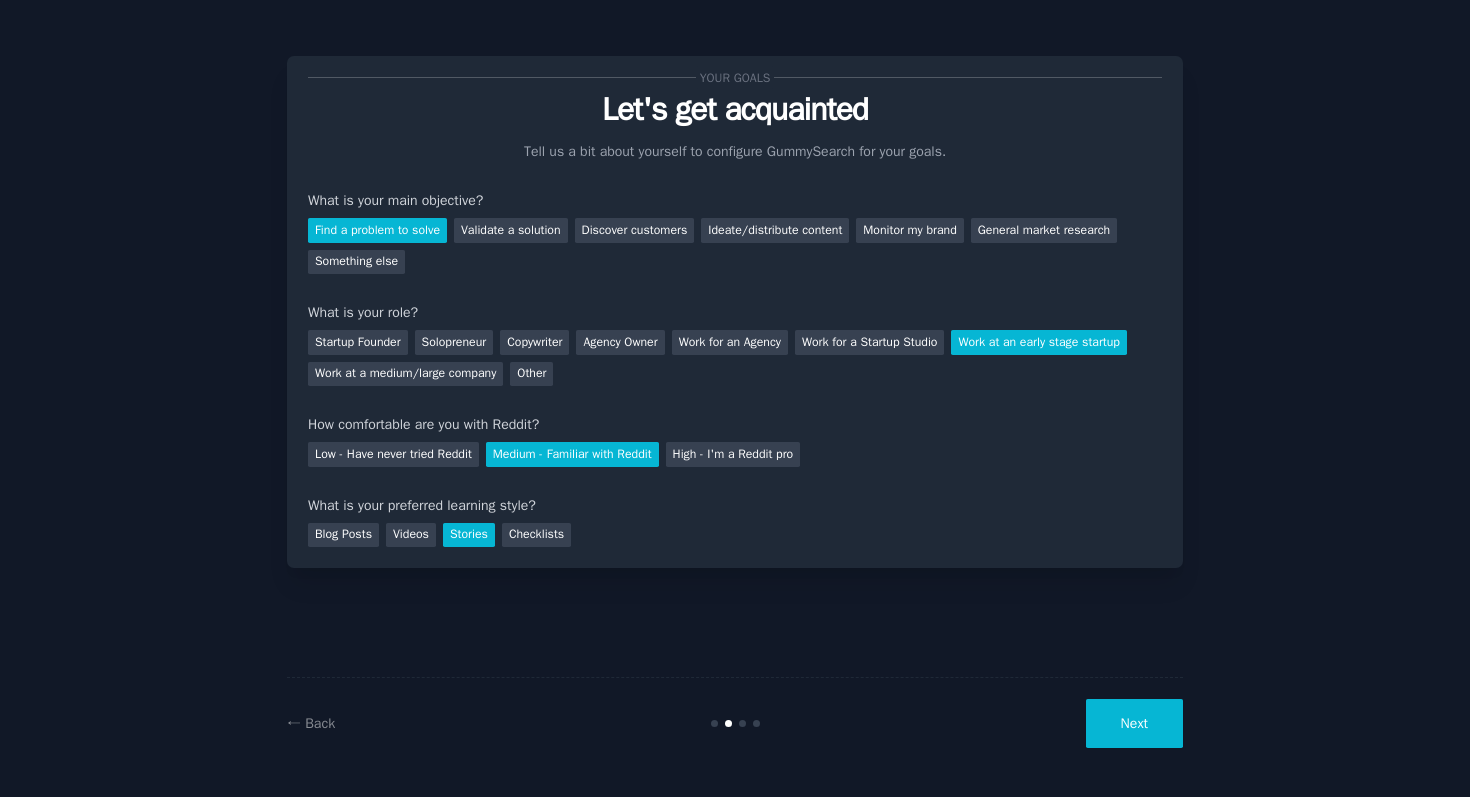 click on "Next" at bounding box center [1134, 723] 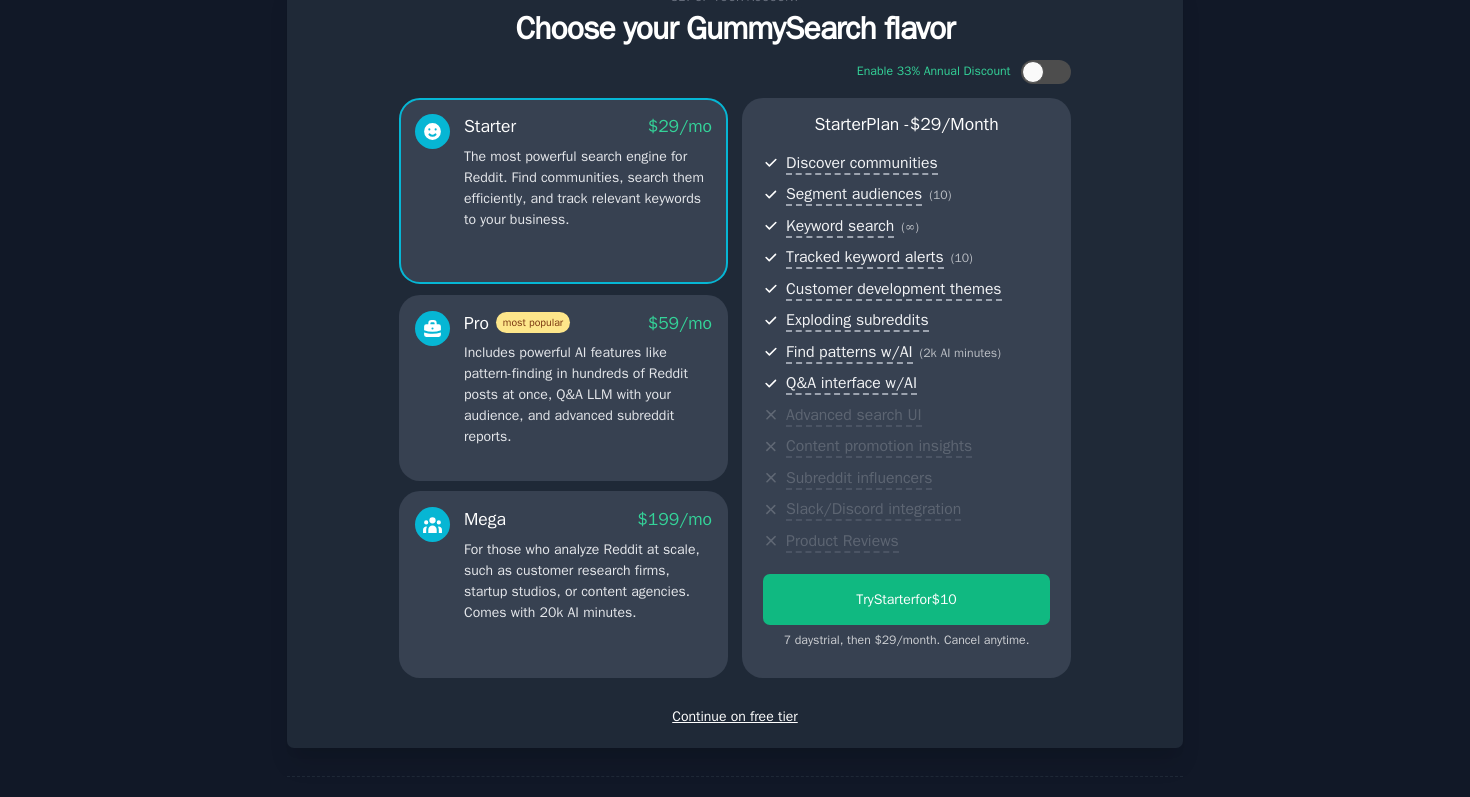 scroll, scrollTop: 151, scrollLeft: 0, axis: vertical 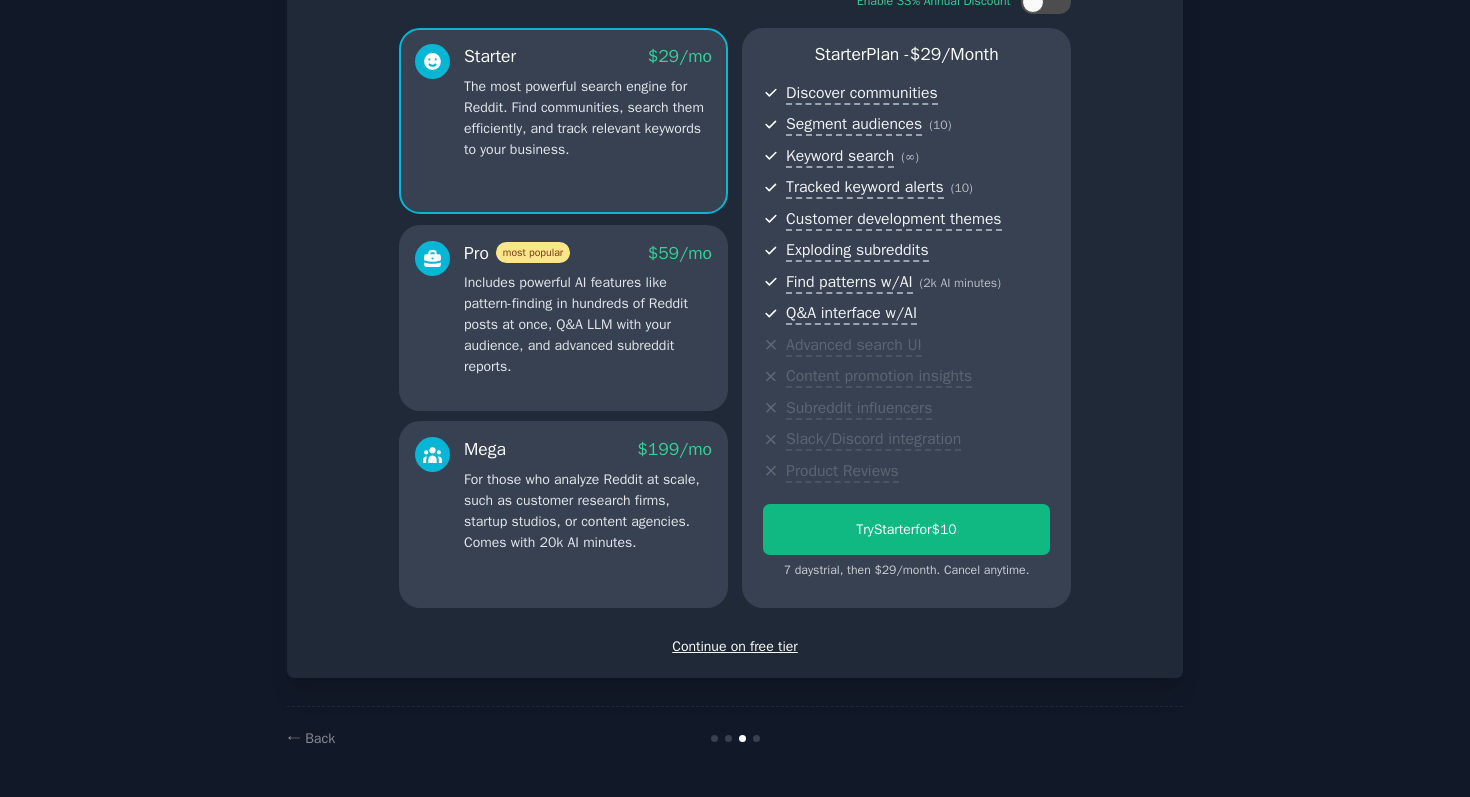 click on "Continue on free tier" at bounding box center [735, 646] 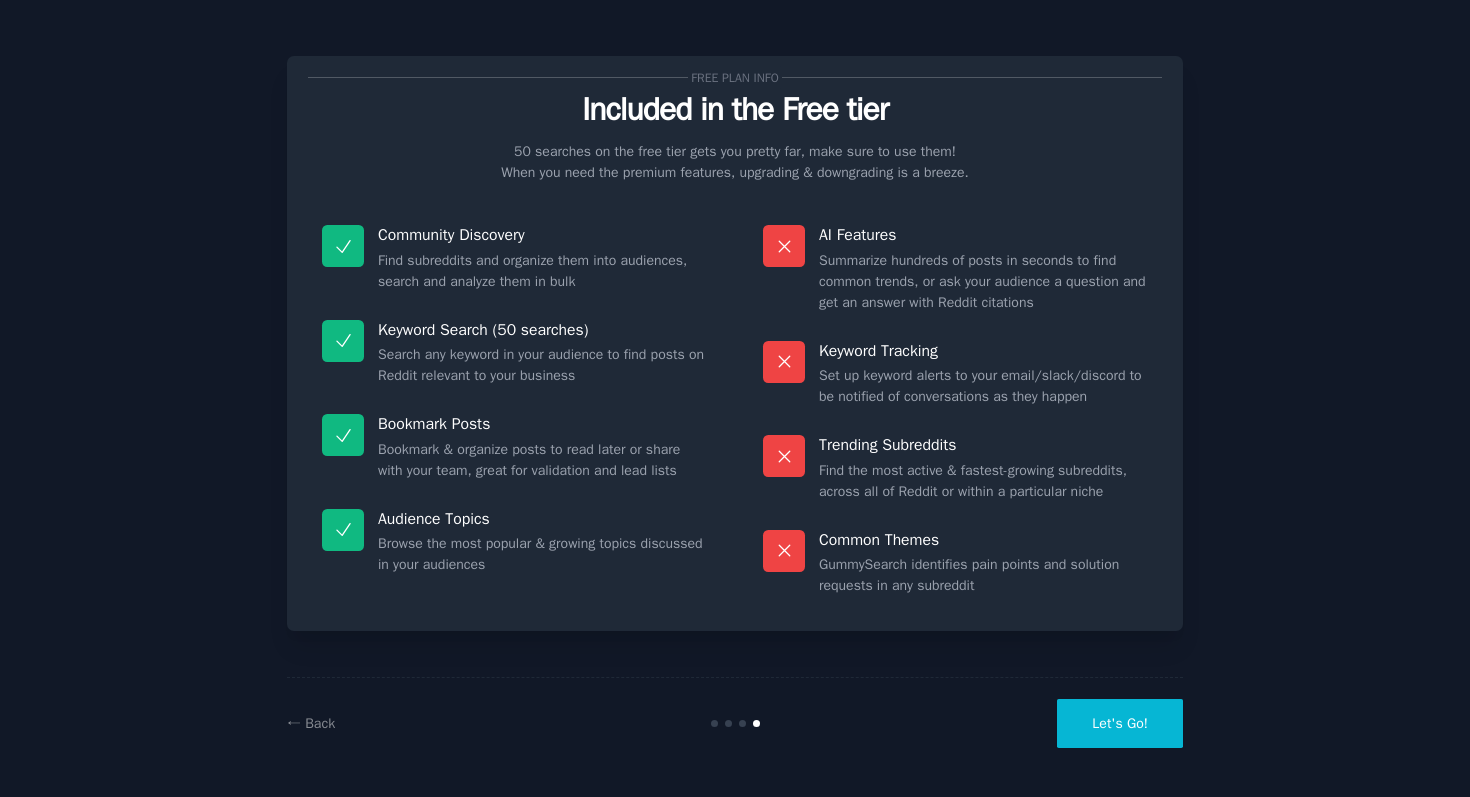 scroll, scrollTop: 0, scrollLeft: 0, axis: both 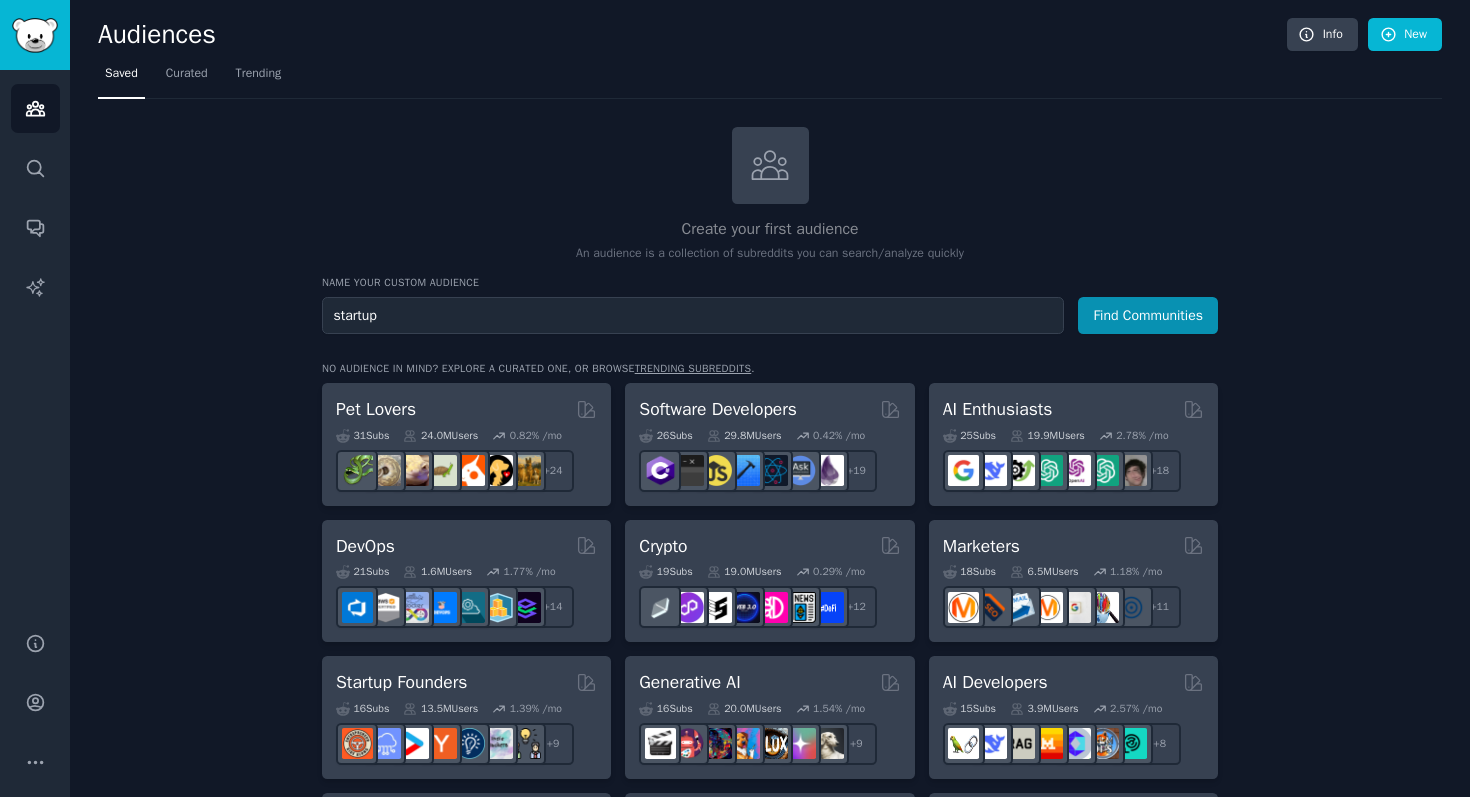 click on "startup" at bounding box center [693, 315] 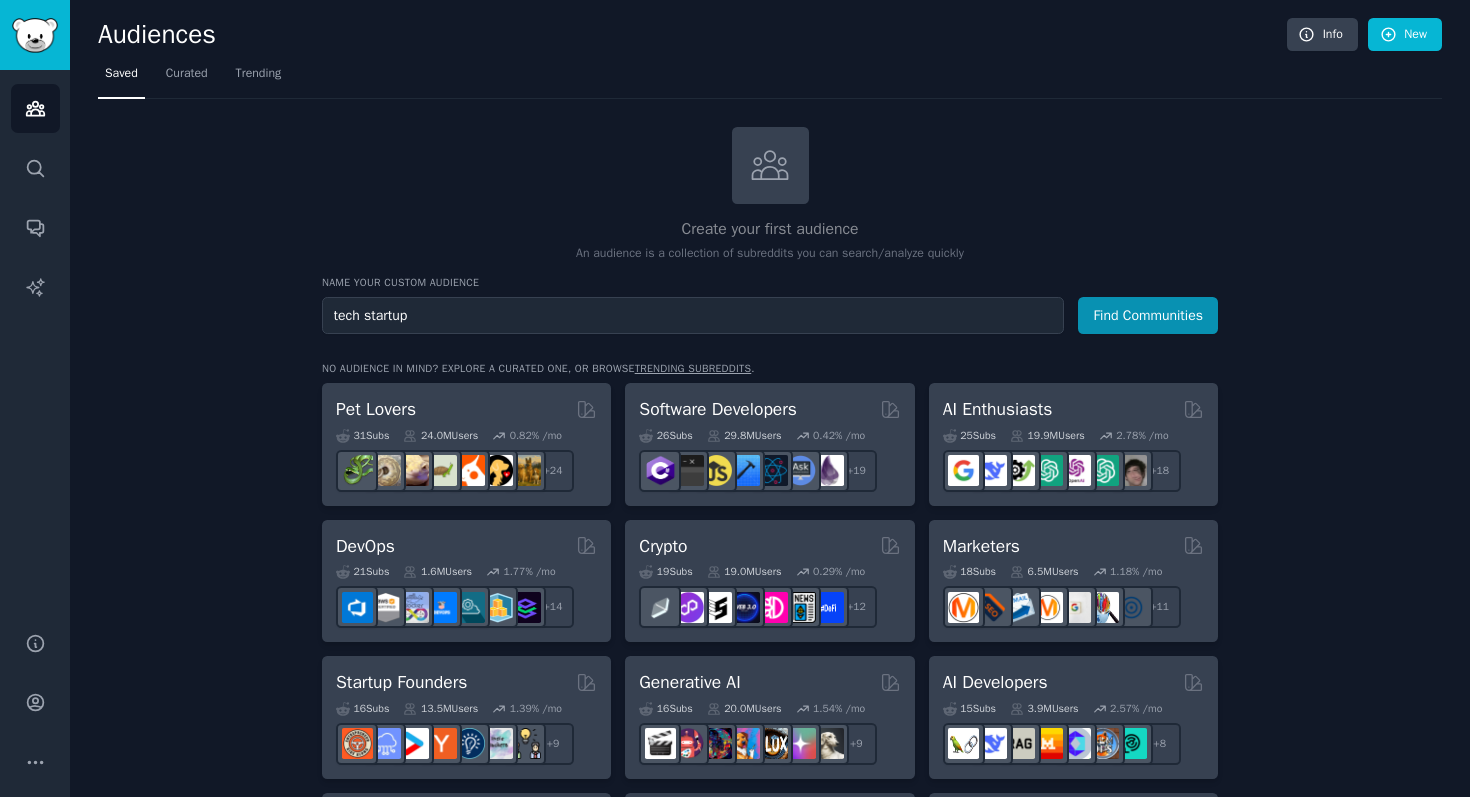 click on "tech startup" at bounding box center [693, 315] 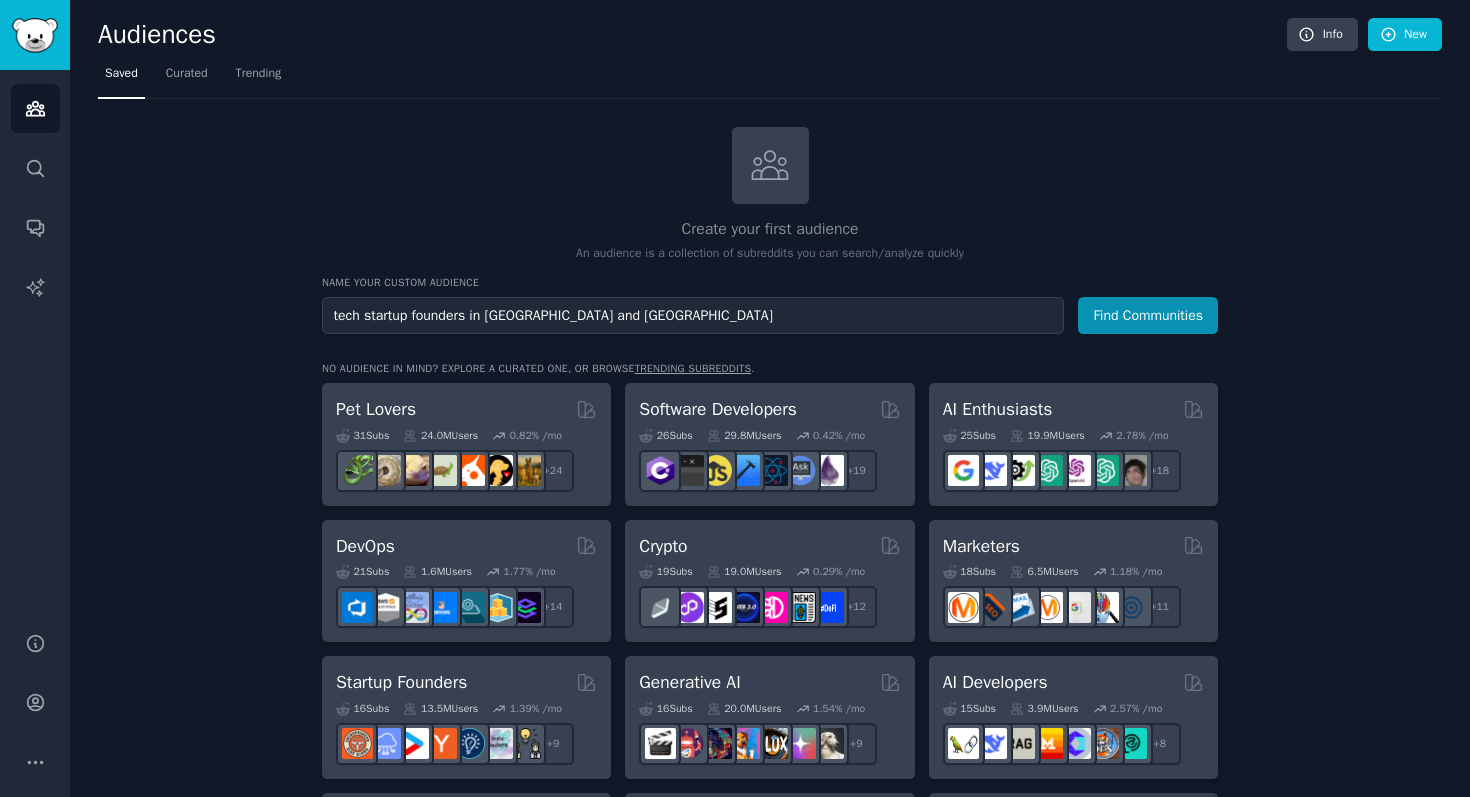 type on "tech startup founders in [GEOGRAPHIC_DATA] and [GEOGRAPHIC_DATA]" 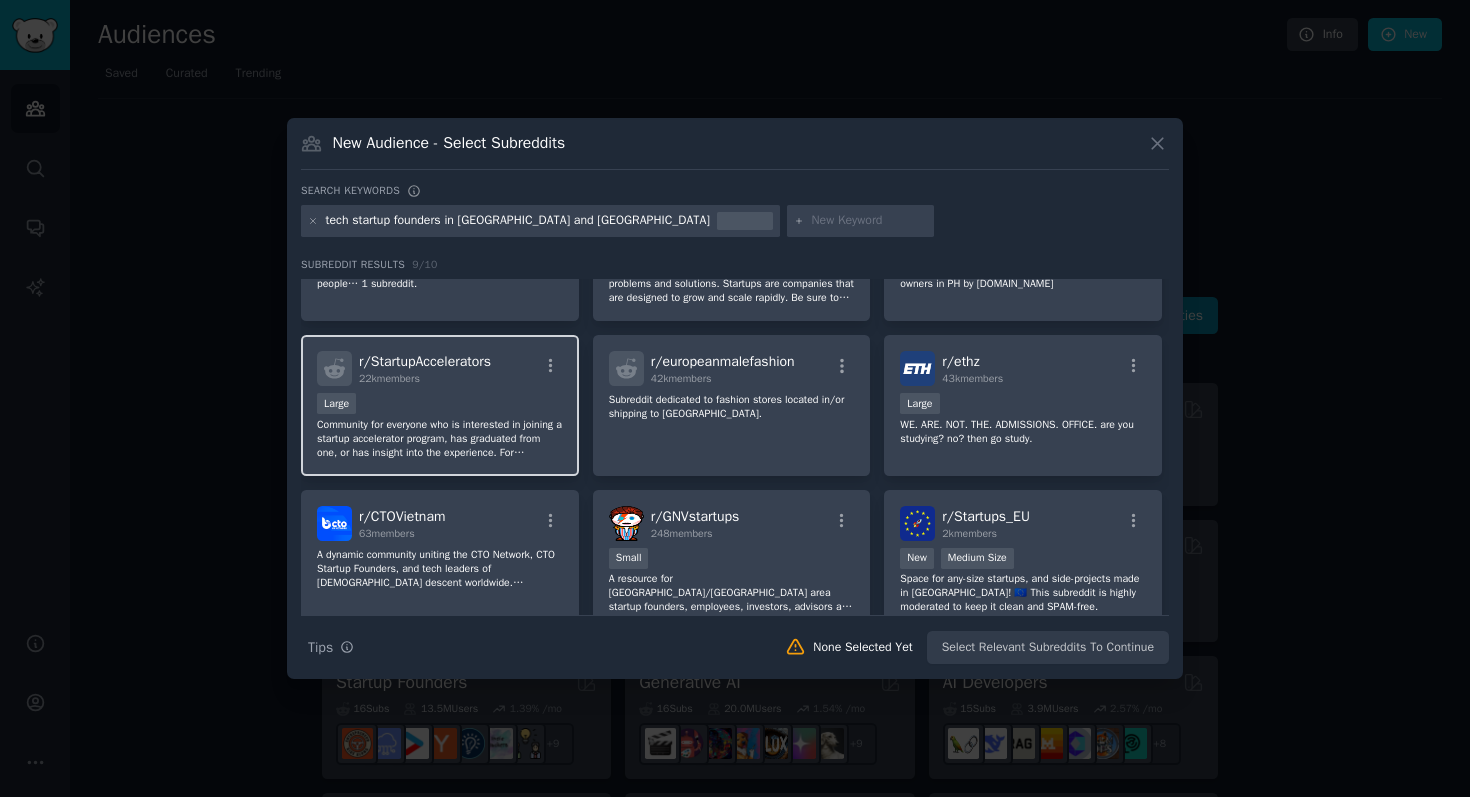 scroll, scrollTop: 105, scrollLeft: 0, axis: vertical 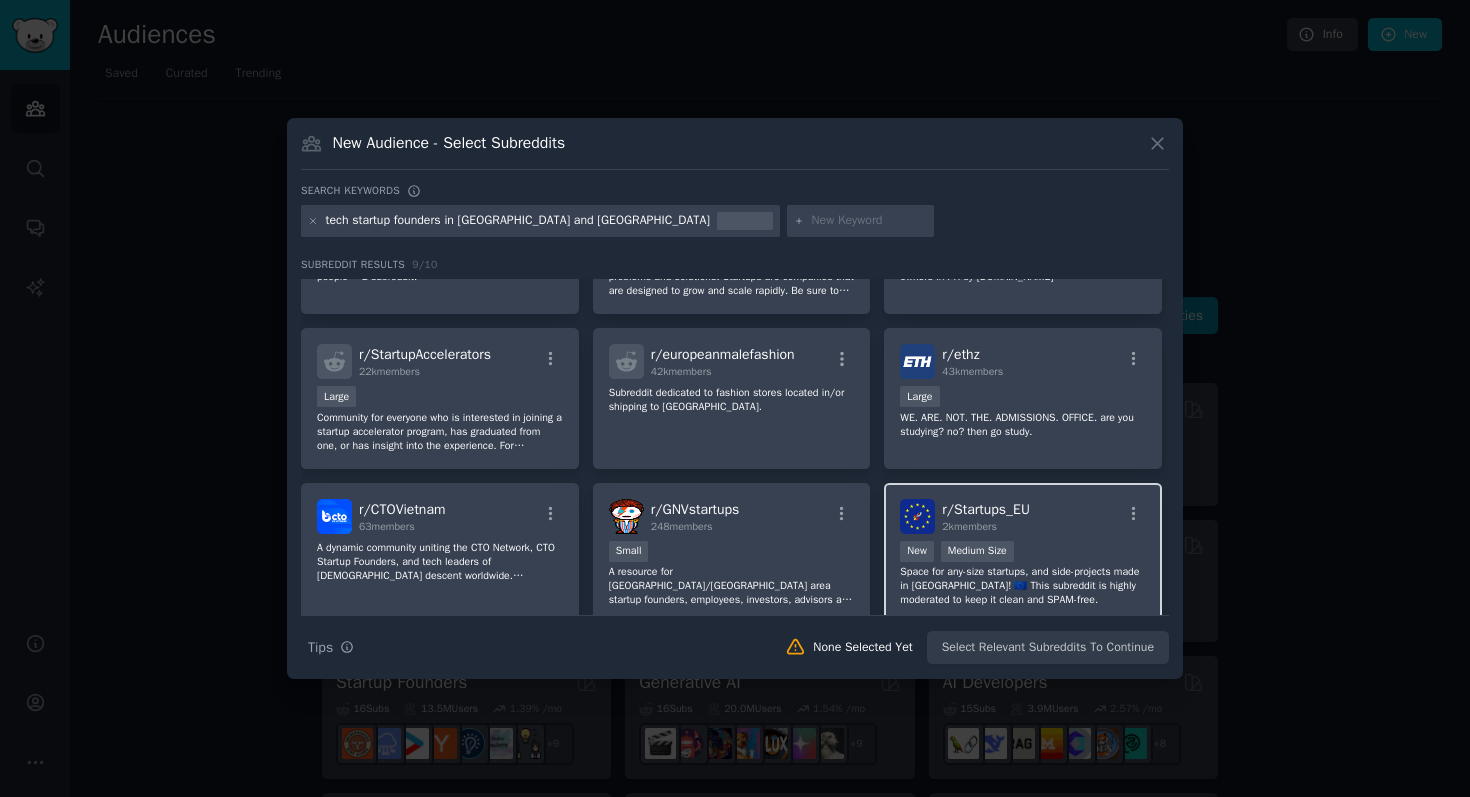 click on "r/ Startups_EU 2k  members" at bounding box center [1023, 516] 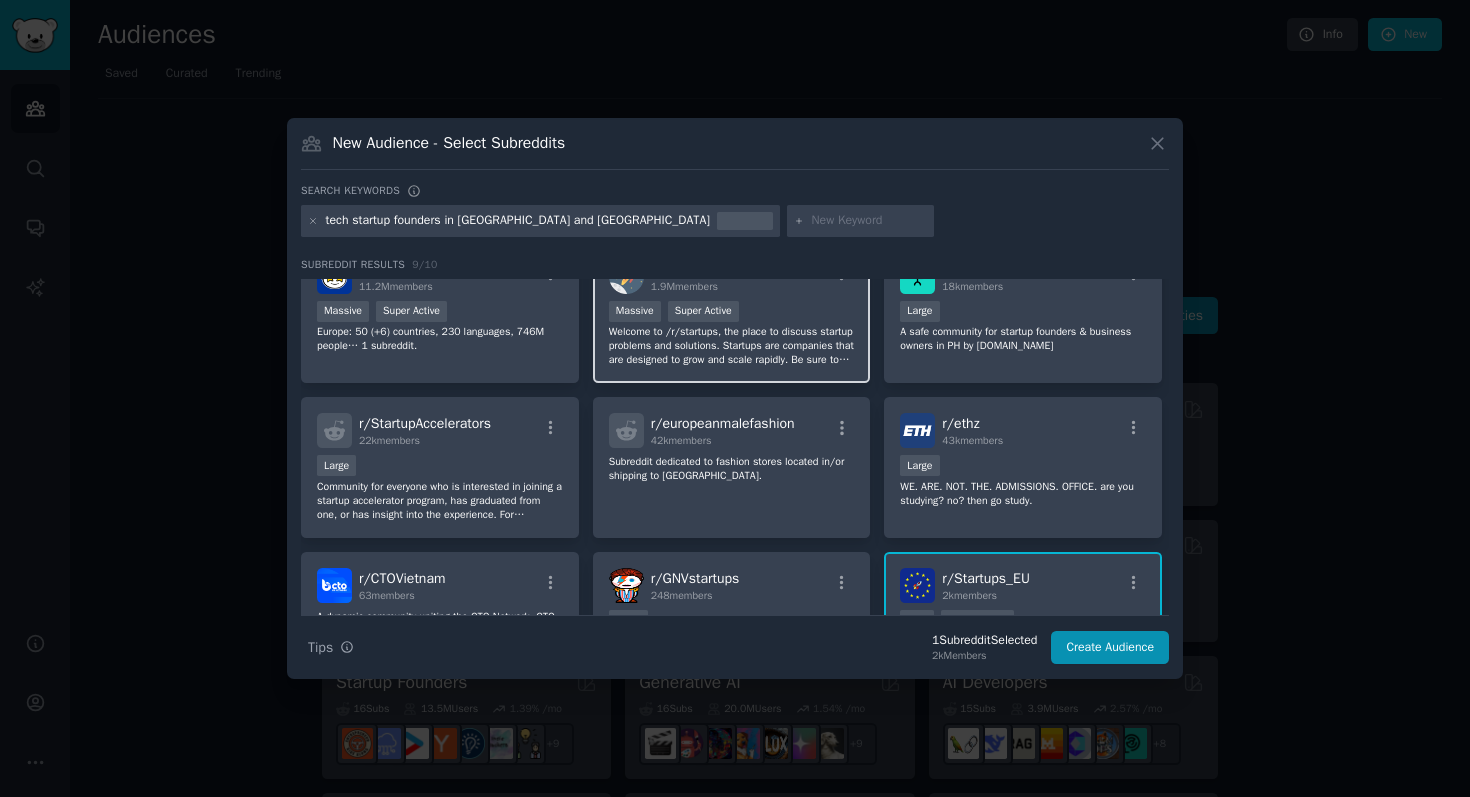 scroll, scrollTop: 0, scrollLeft: 0, axis: both 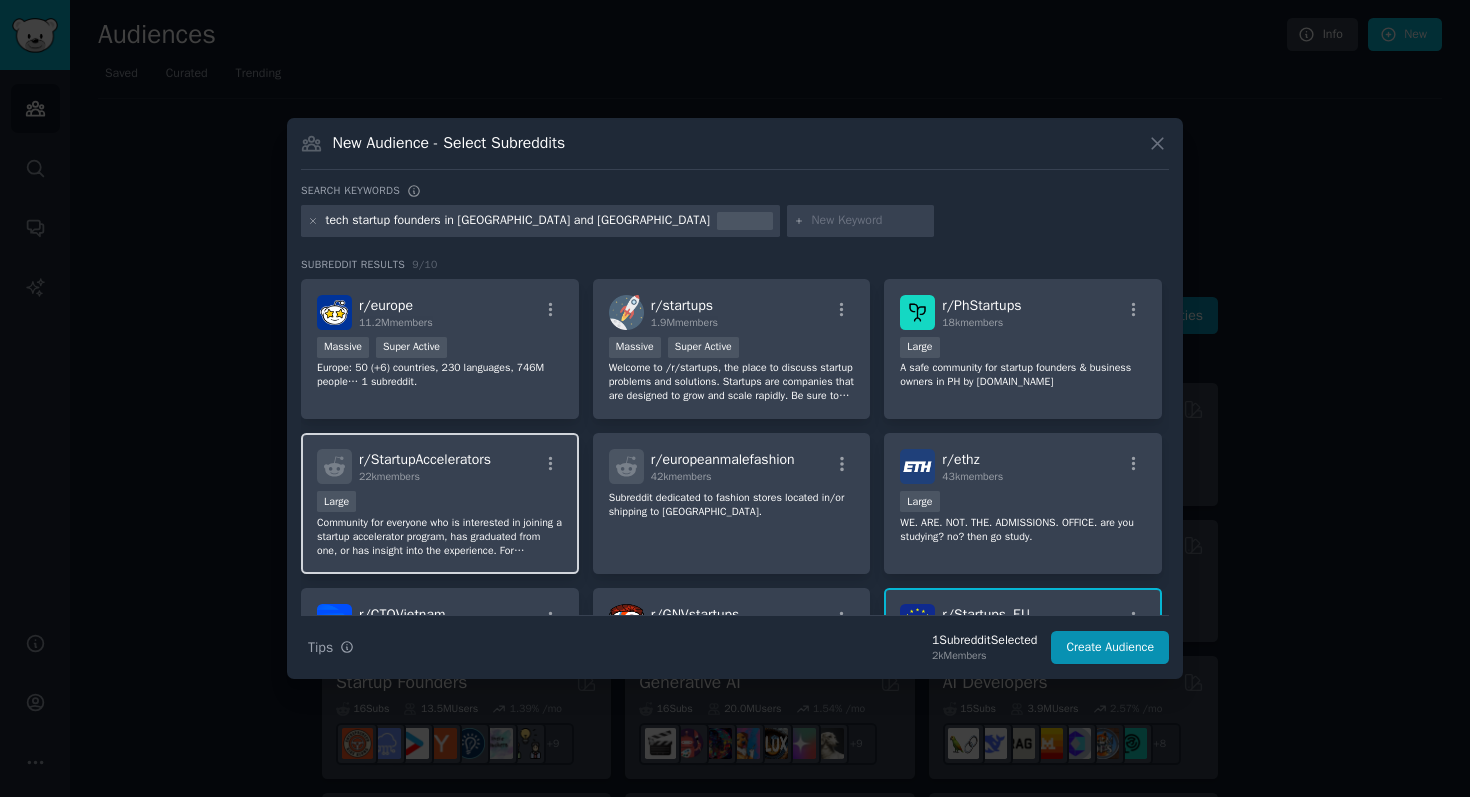 click on "r/ StartupAccelerators 22k  members Large Community for everyone who is interested in joining a startup accelerator program, has graduated from one, or has insight into the experience.
For accelerator program advocates, graduates, and MDs to share accelerator program insights and answers to those who need them!
Ask questions, get answers, SHARE your stories!!!" at bounding box center (440, 503) 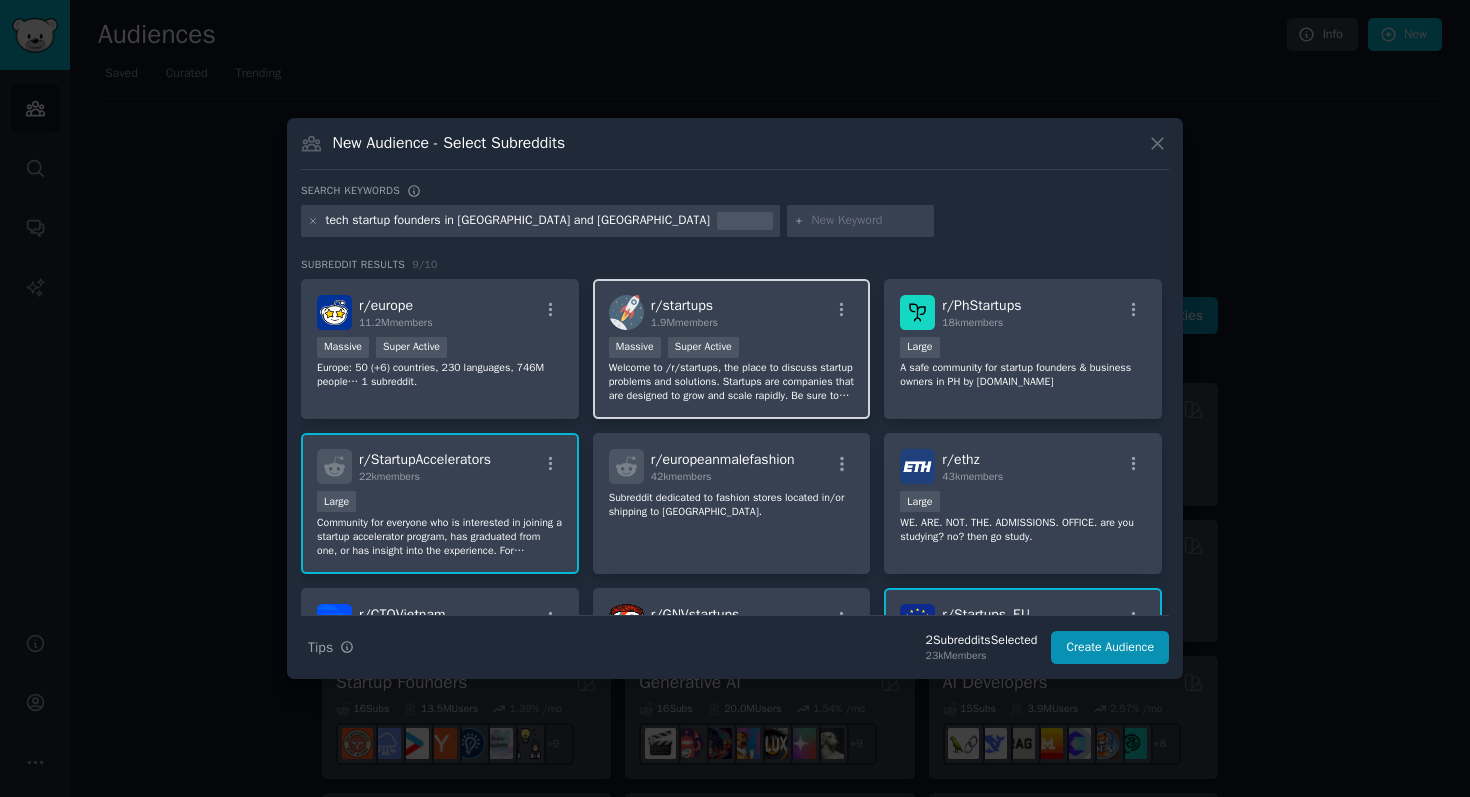 click on "r/ startups 1.9M  members" at bounding box center [732, 312] 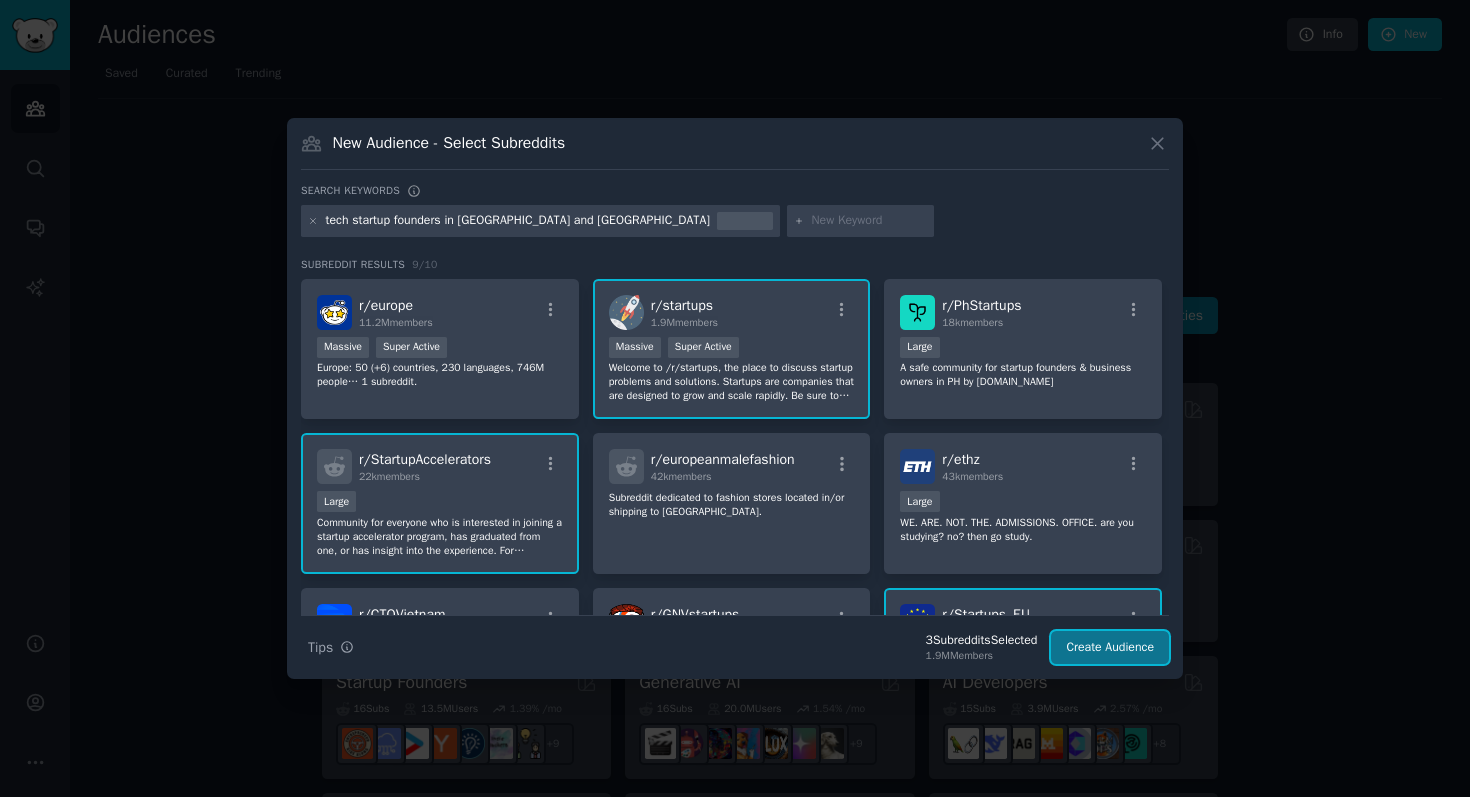 click on "Create Audience" at bounding box center (1110, 648) 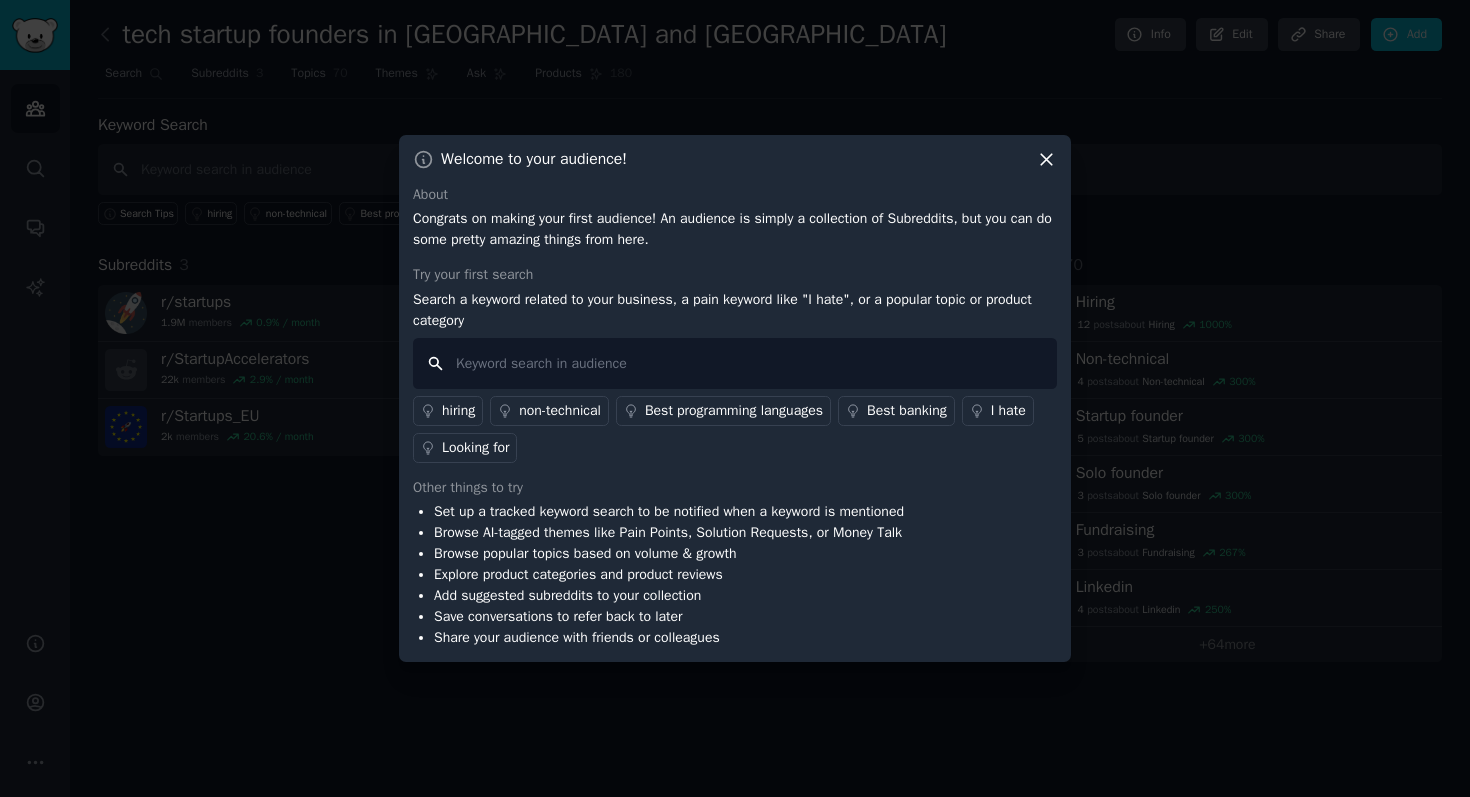 click at bounding box center [735, 363] 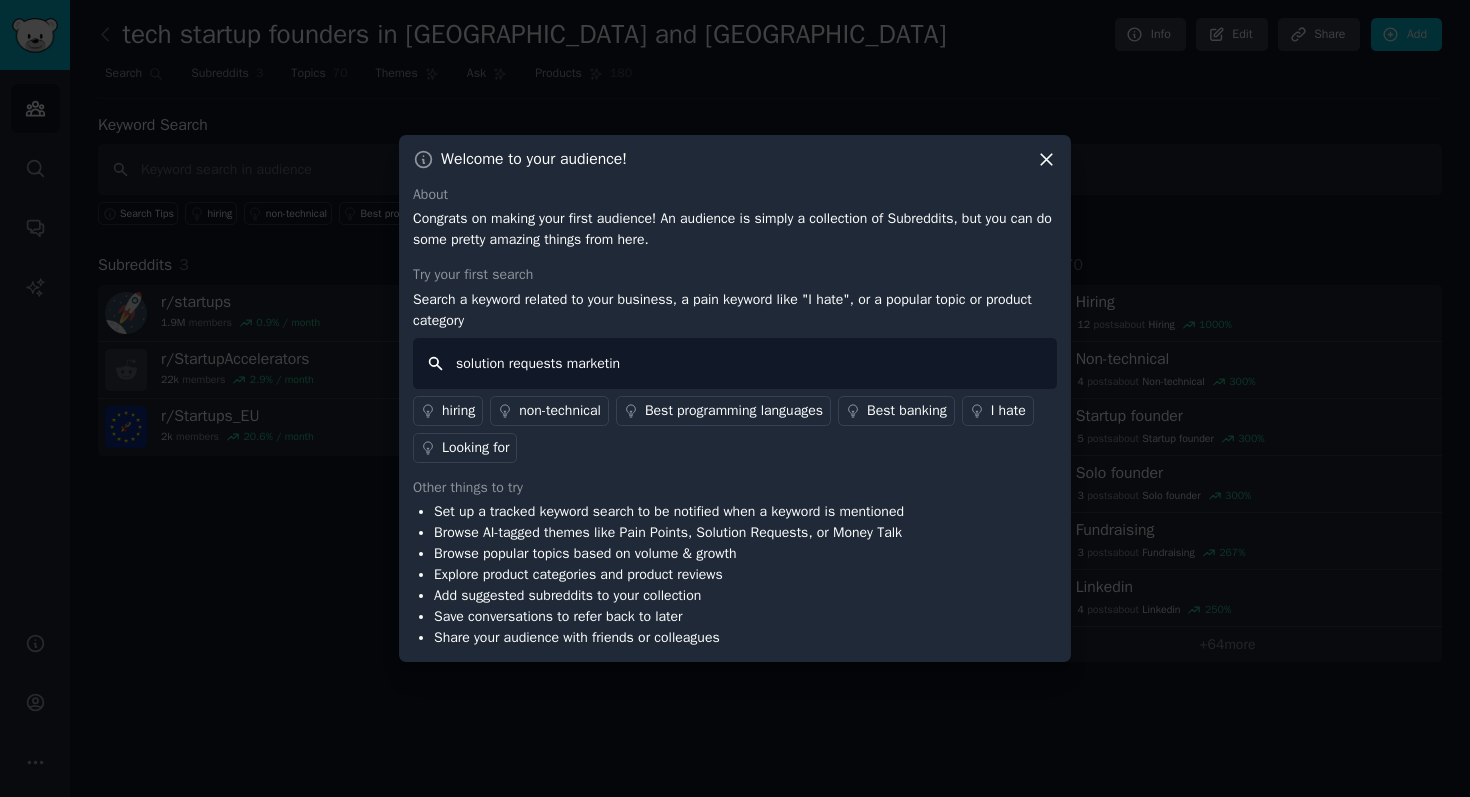 type on "solution requests marketing" 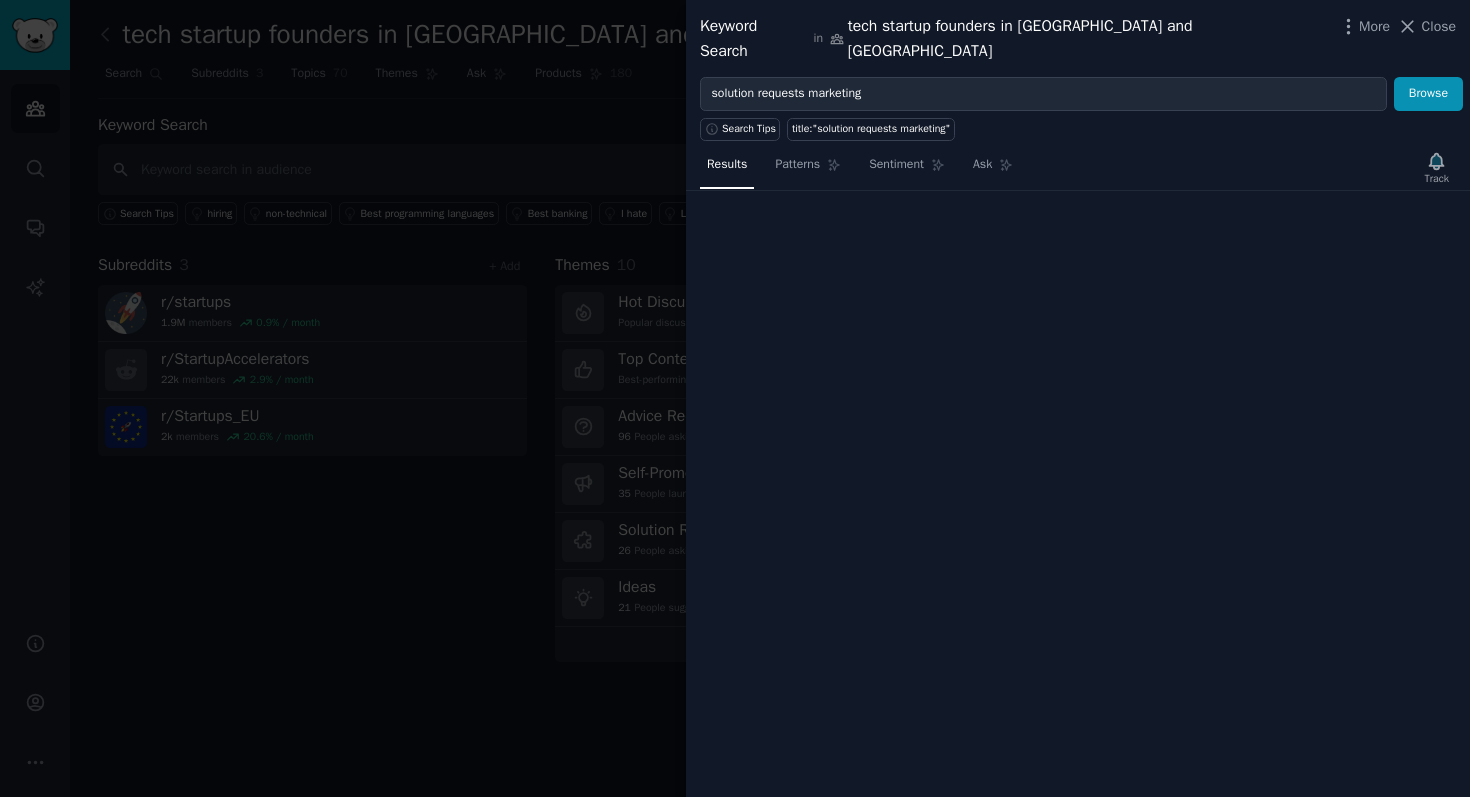 type 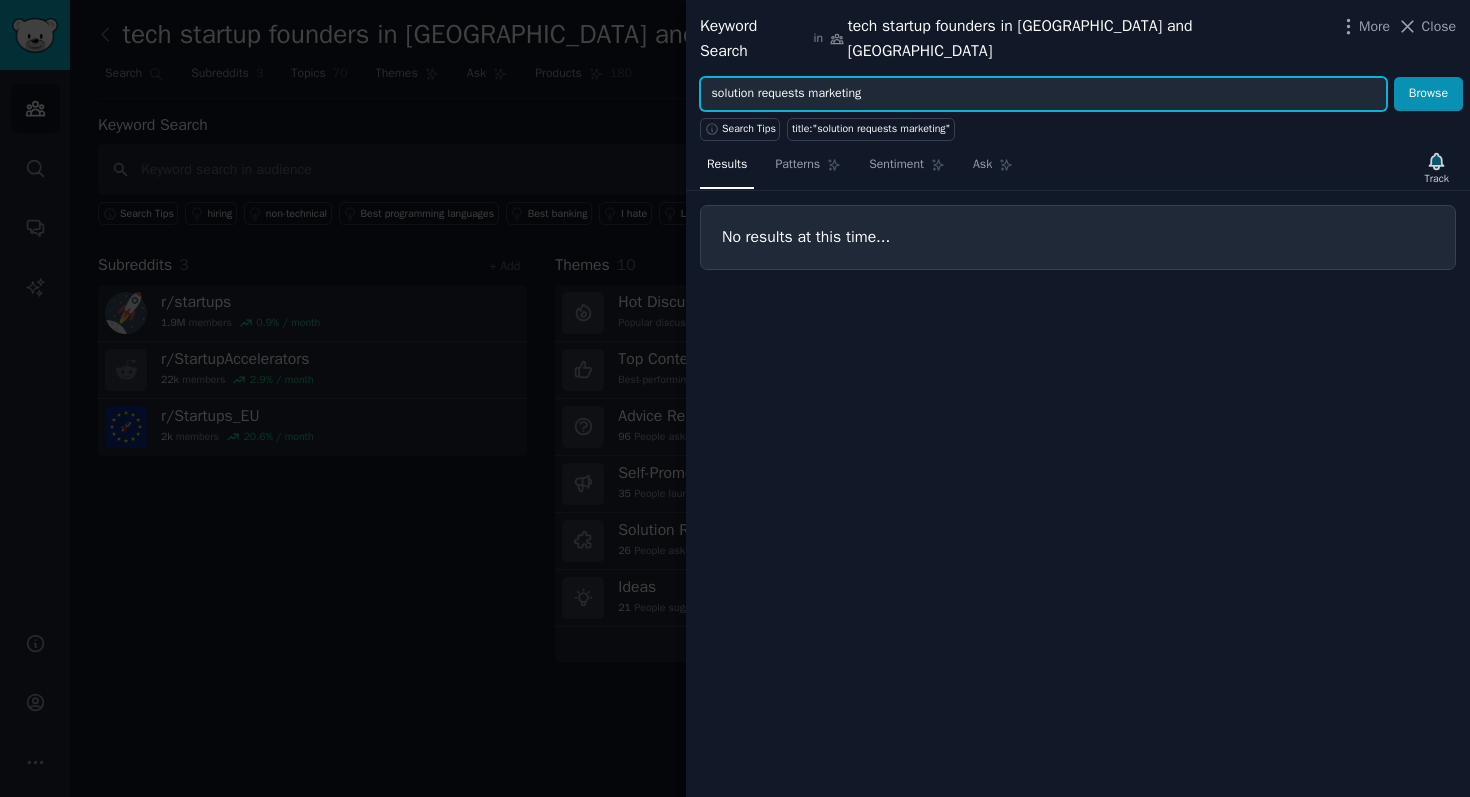 click on "solution requests marketing" at bounding box center (1043, 94) 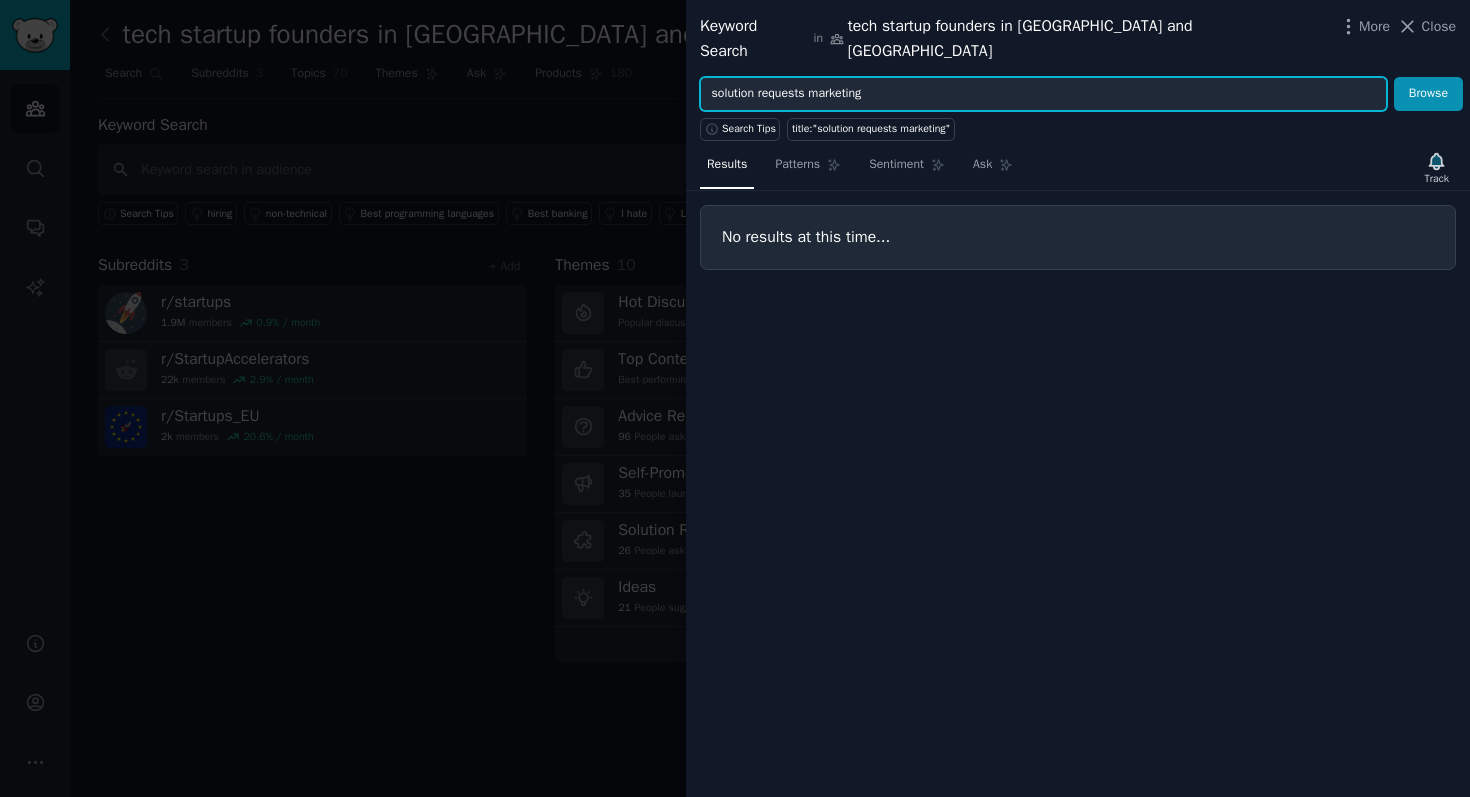 drag, startPoint x: 815, startPoint y: 76, endPoint x: 762, endPoint y: 76, distance: 53 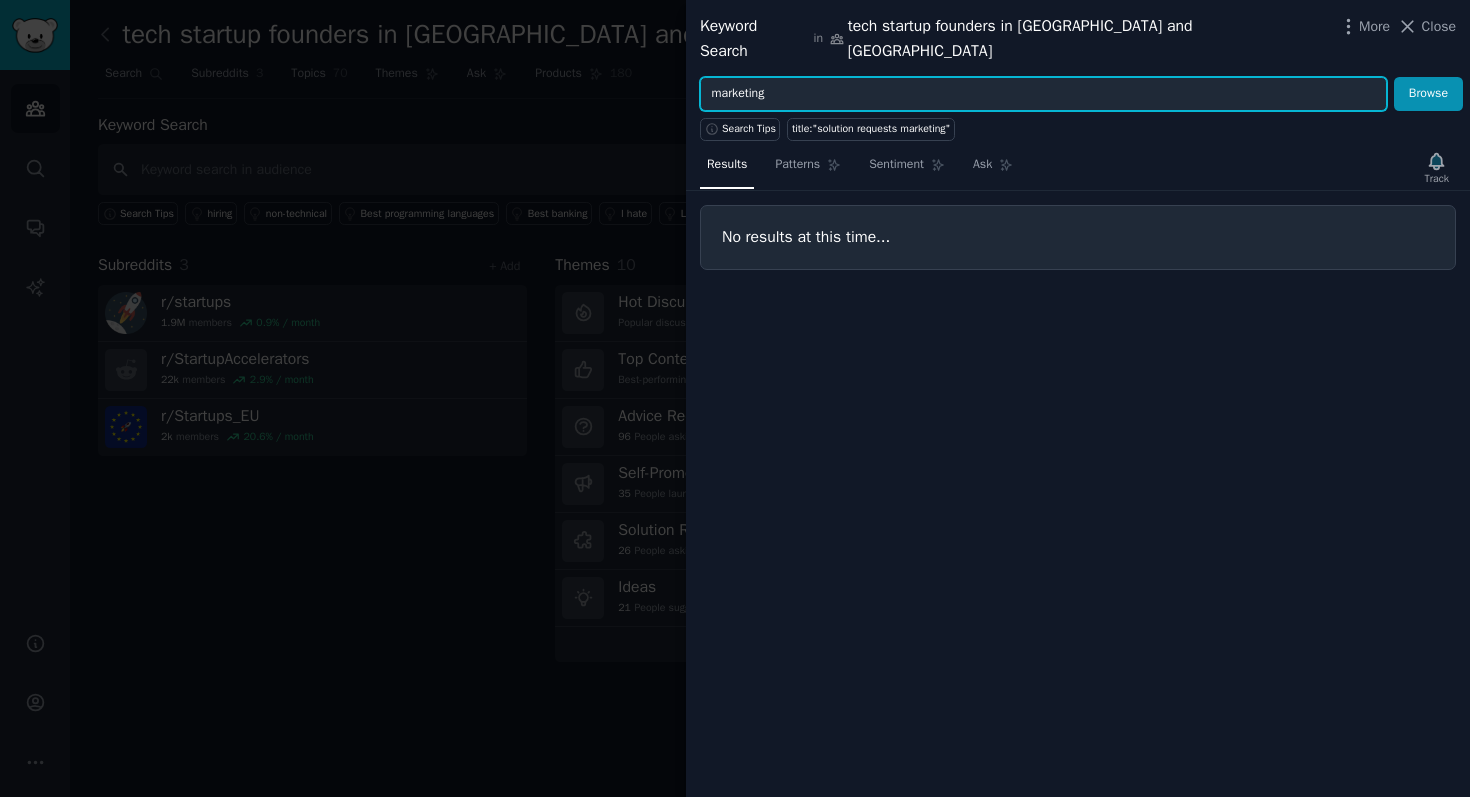 click on "marketing" at bounding box center (1043, 94) 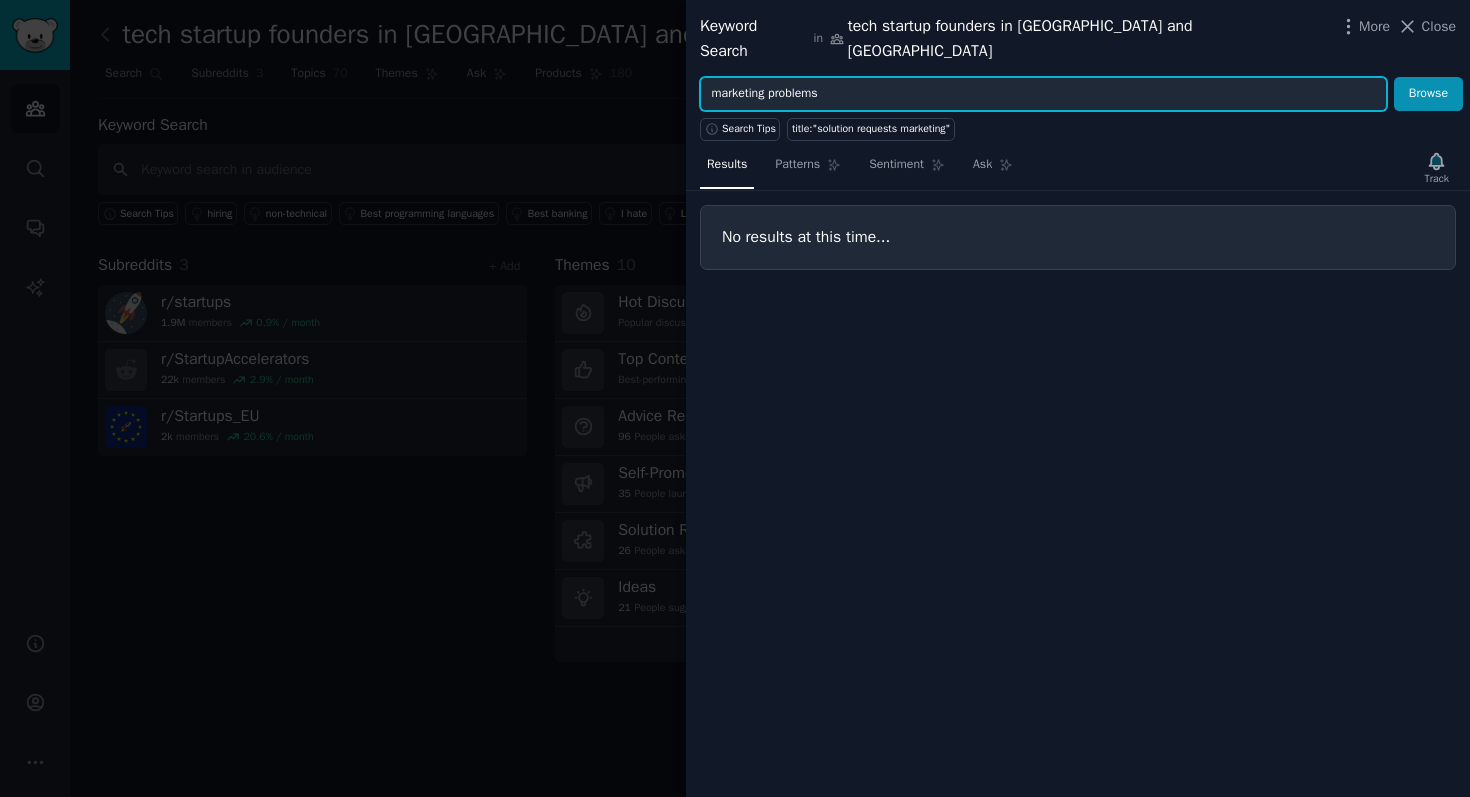 type on "marketing problems" 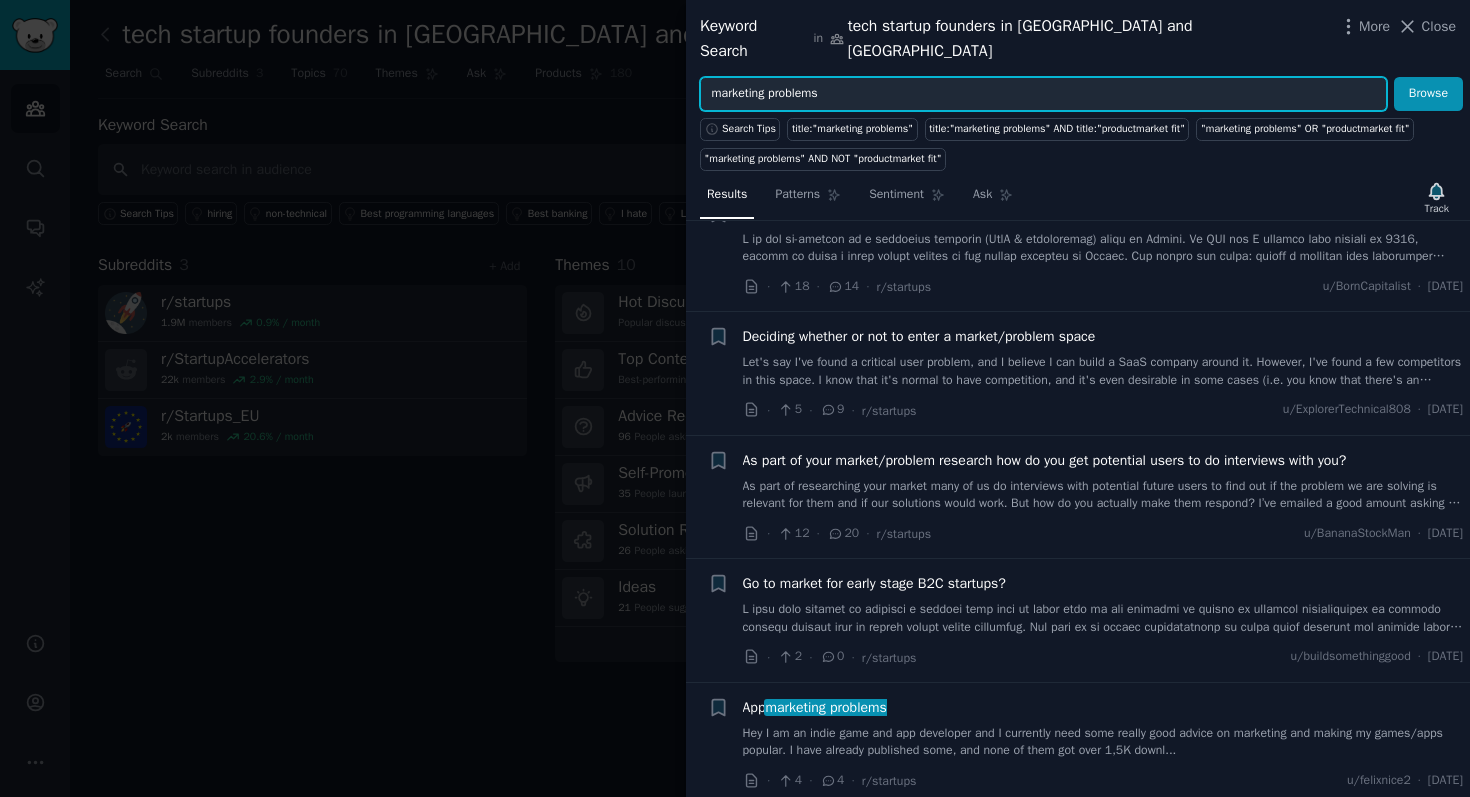 scroll, scrollTop: 191, scrollLeft: 0, axis: vertical 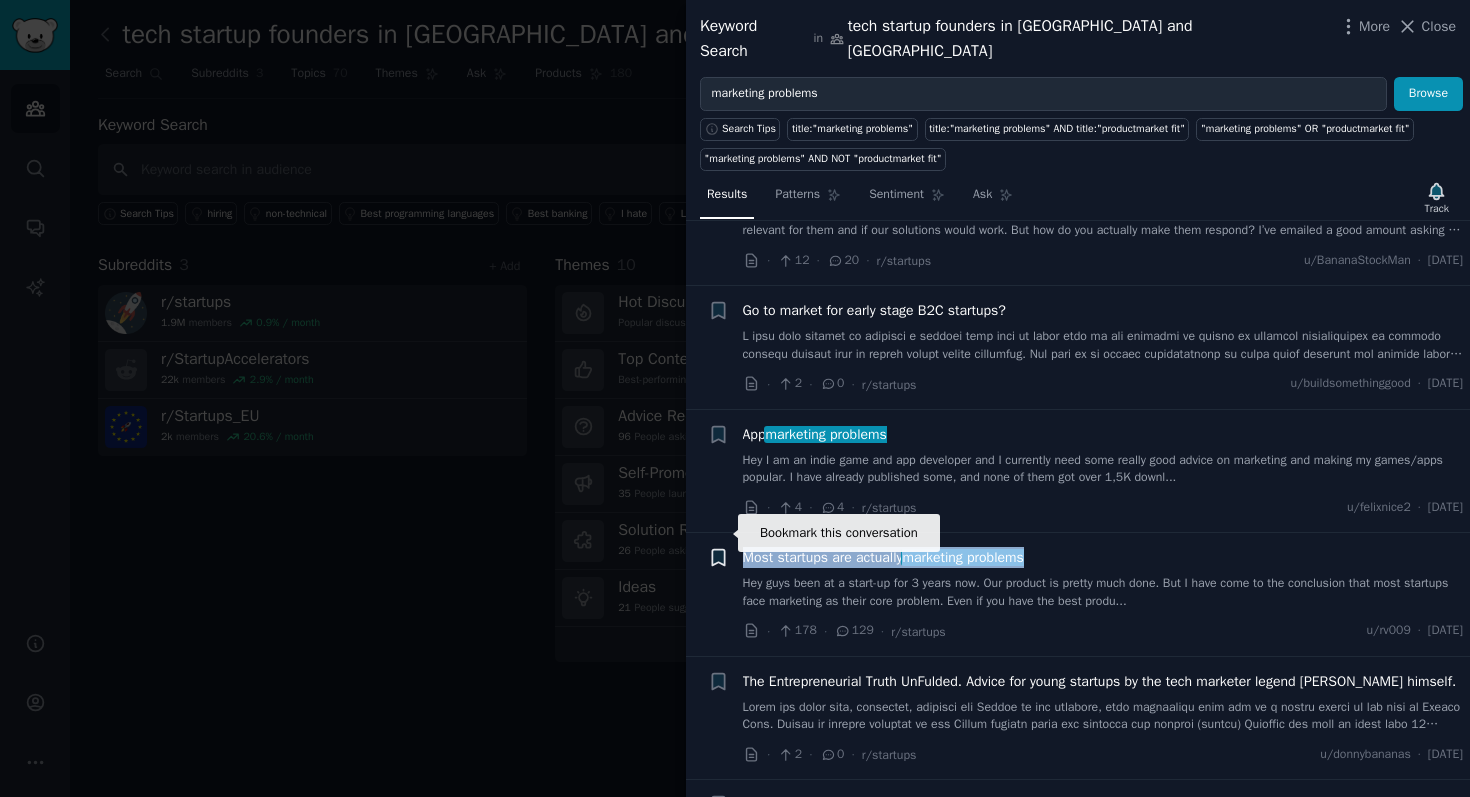 click 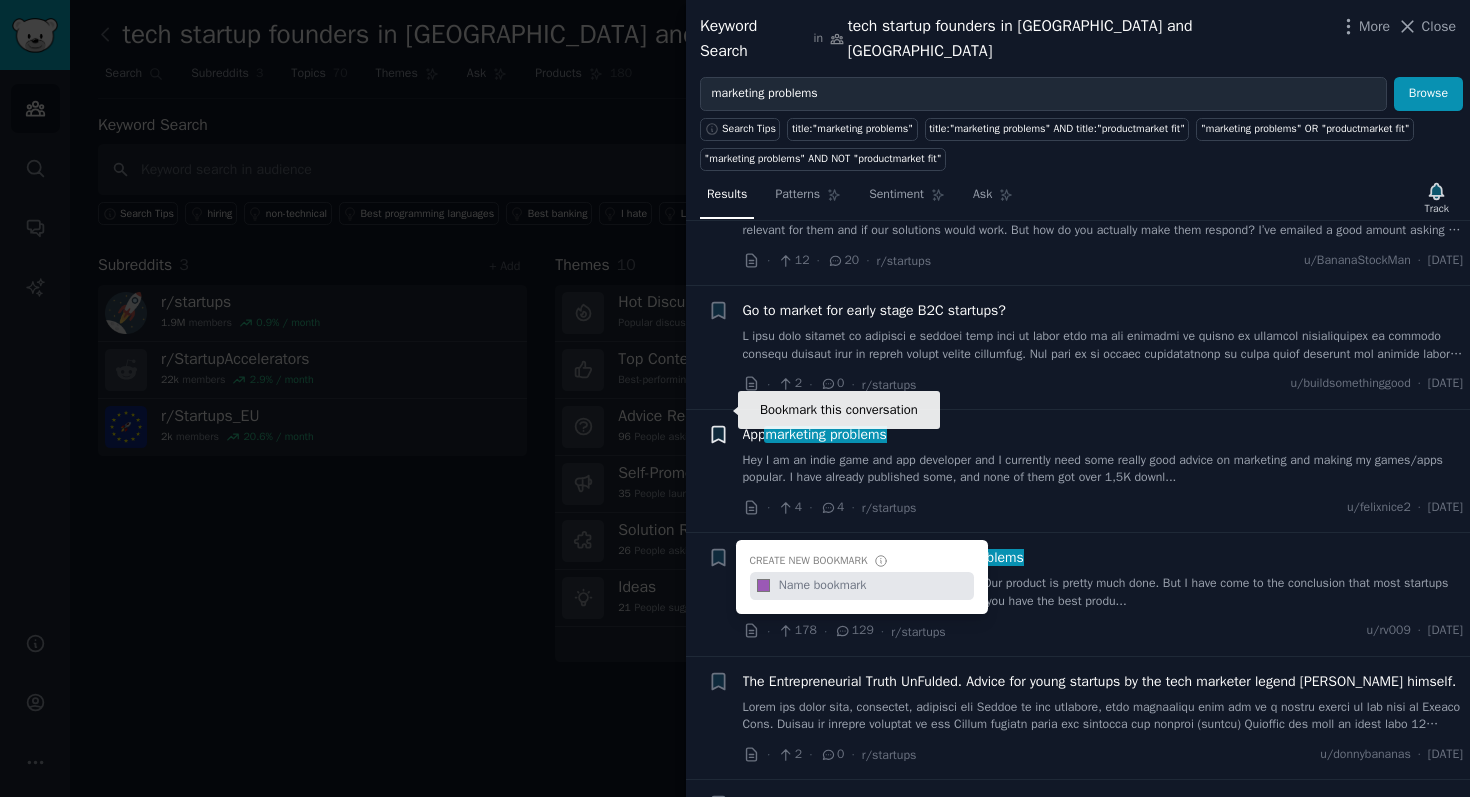 click 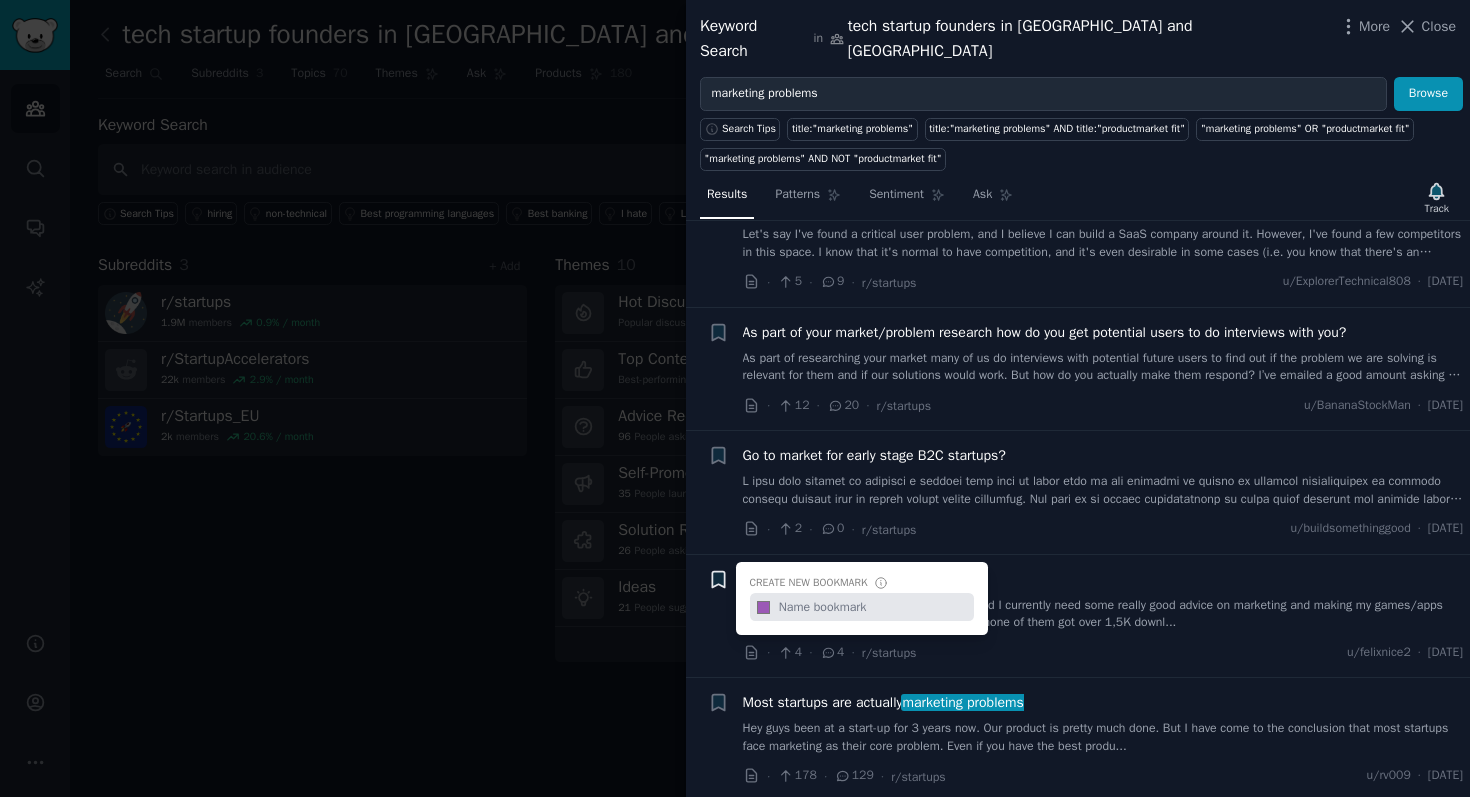 scroll, scrollTop: 313, scrollLeft: 0, axis: vertical 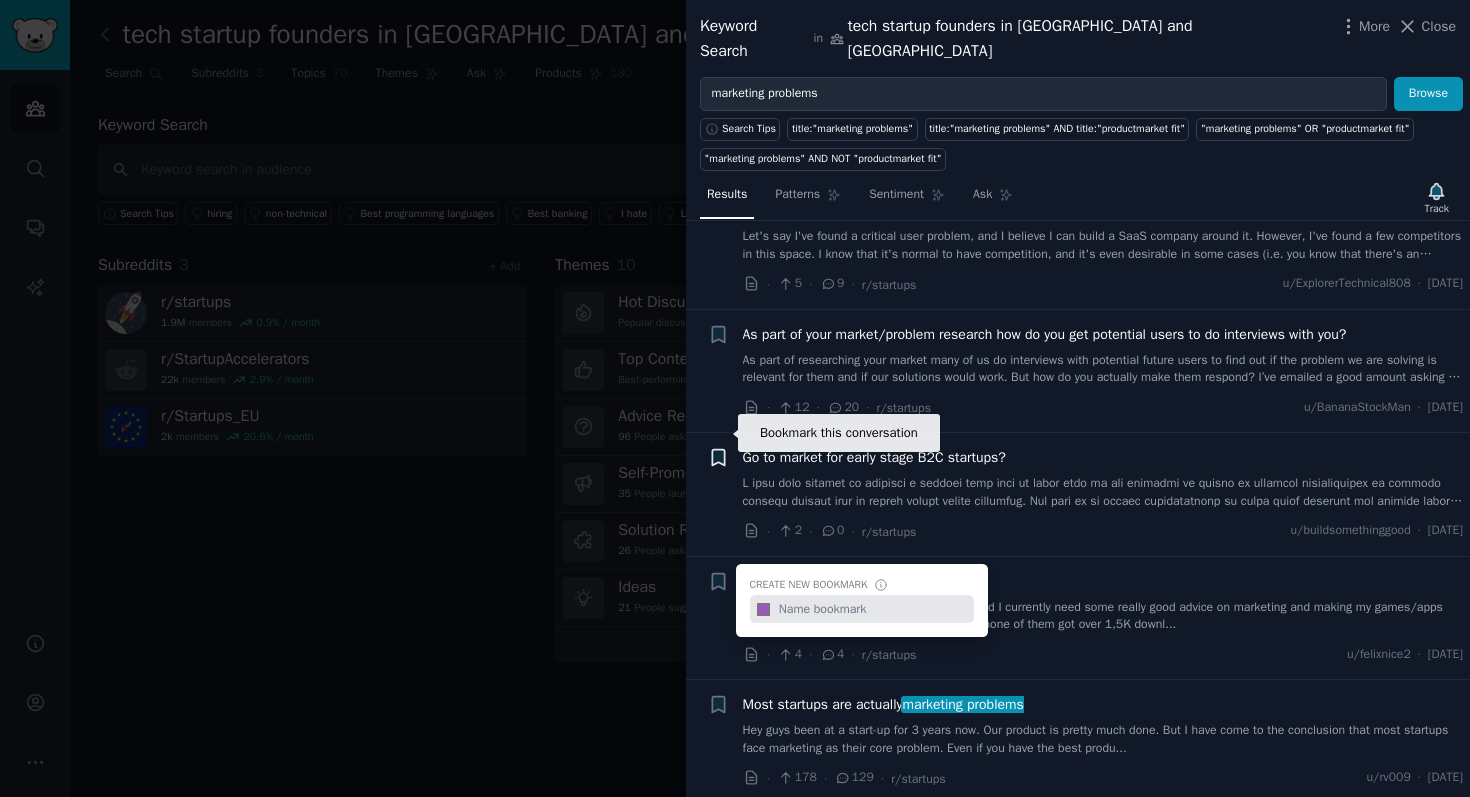 click 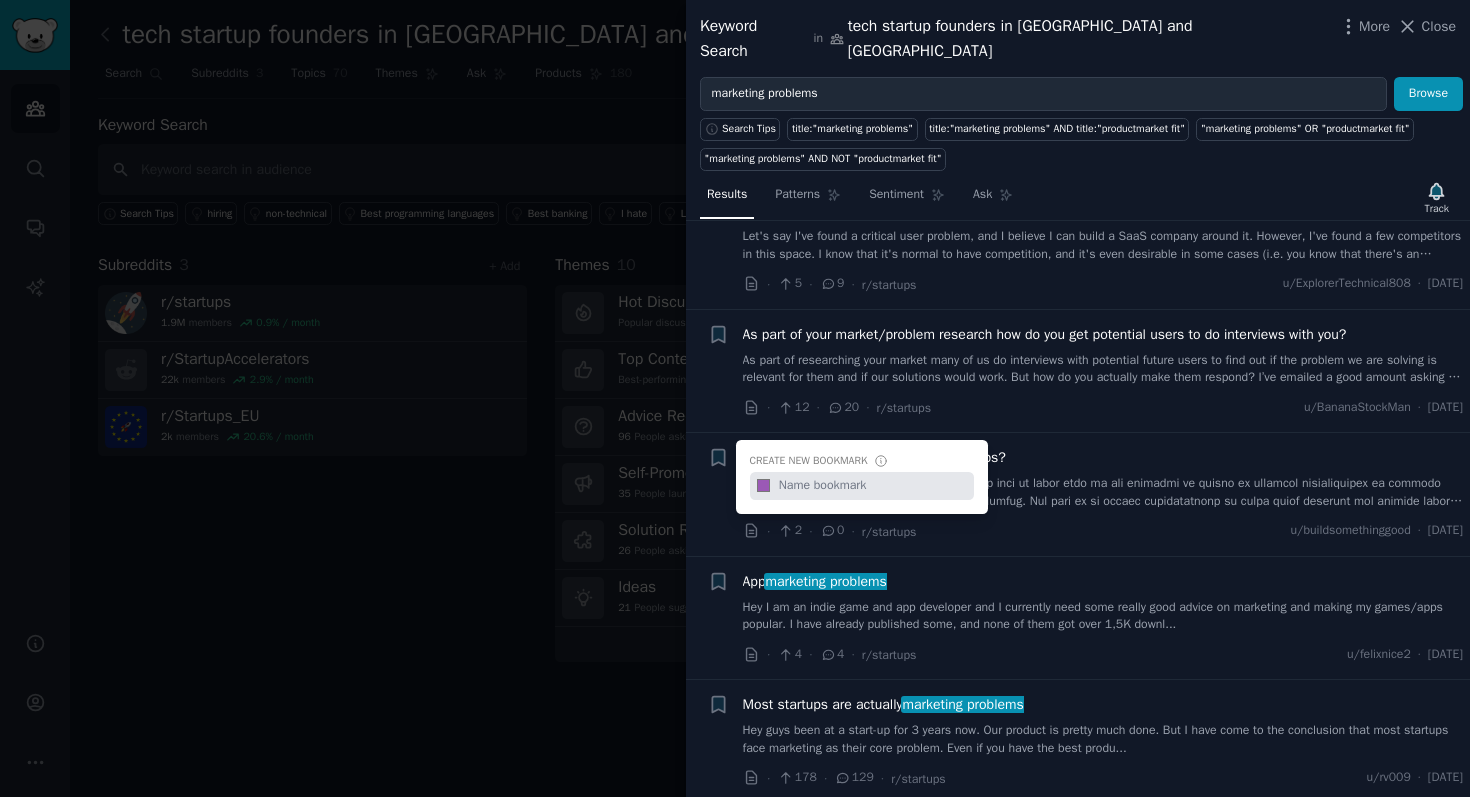 click on "+ Create new bookmark #9b59b6" 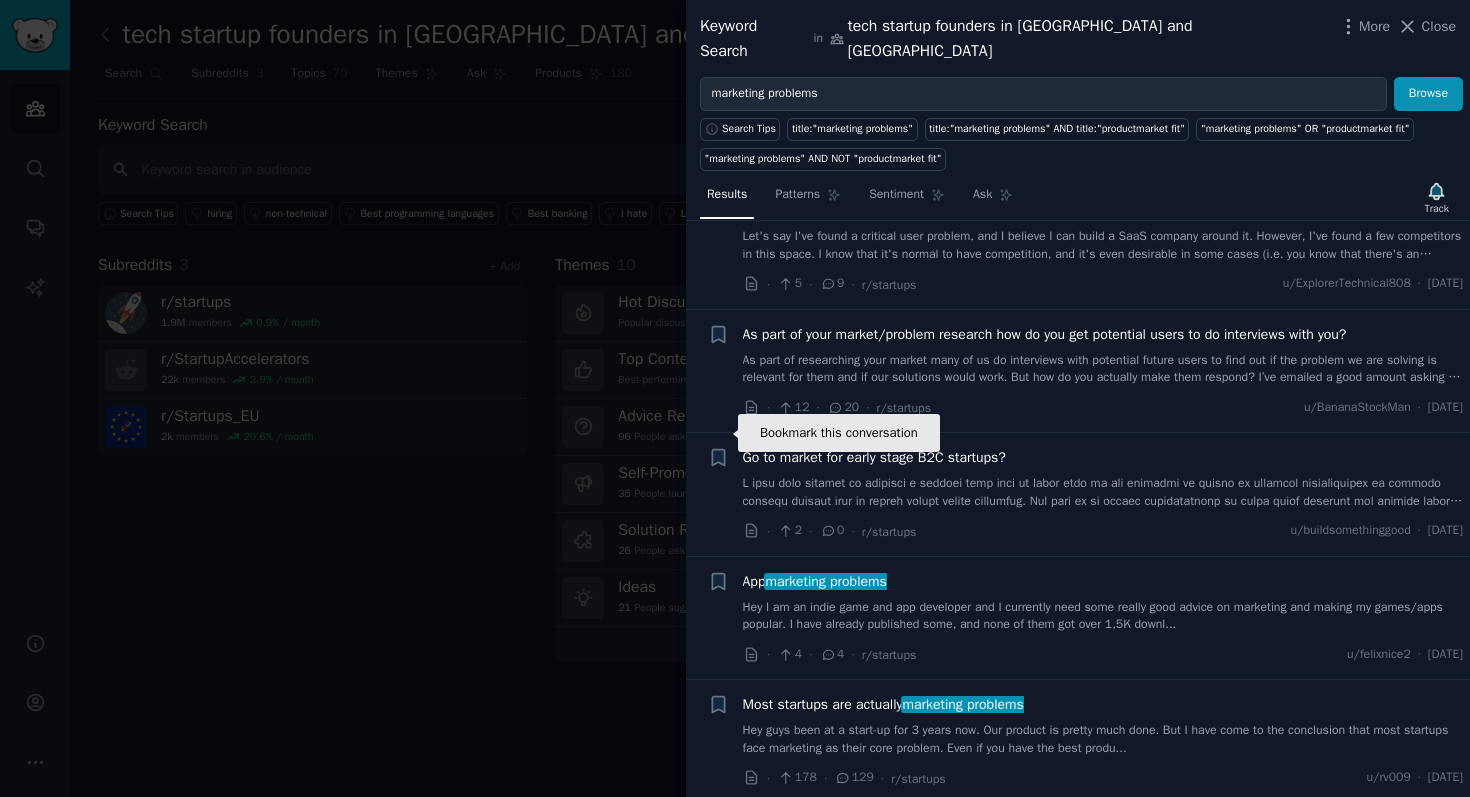 click 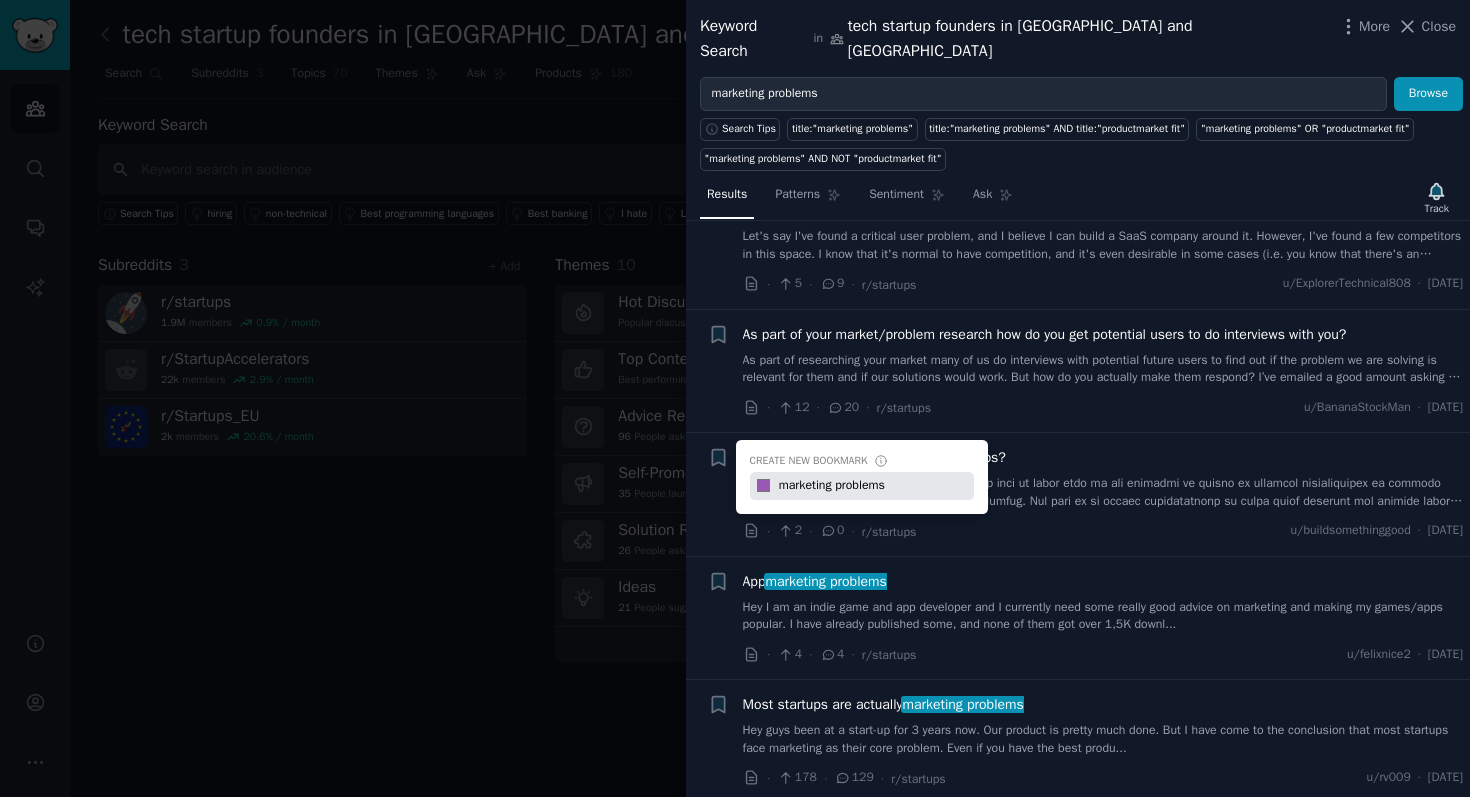 type on "marketing problems" 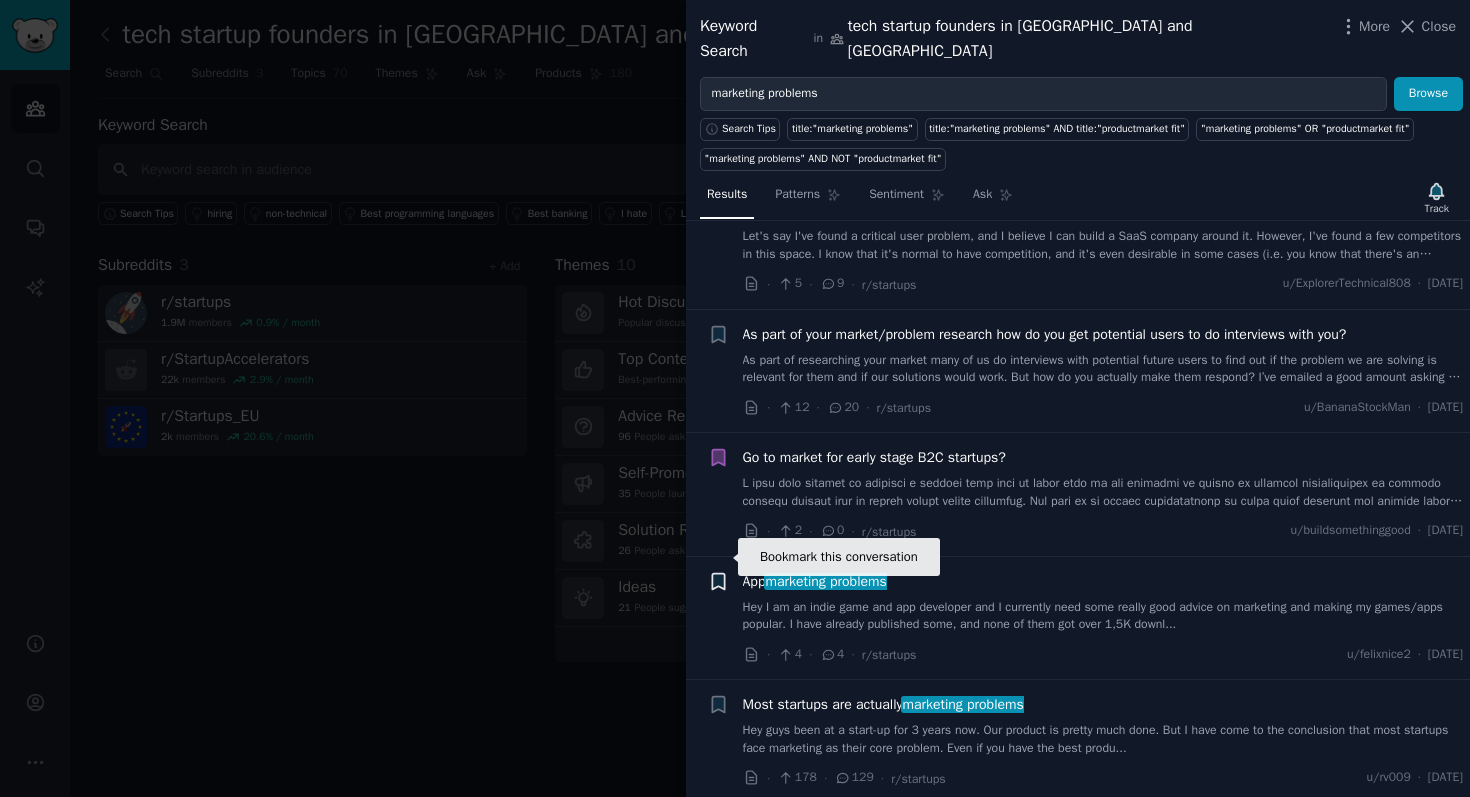 click 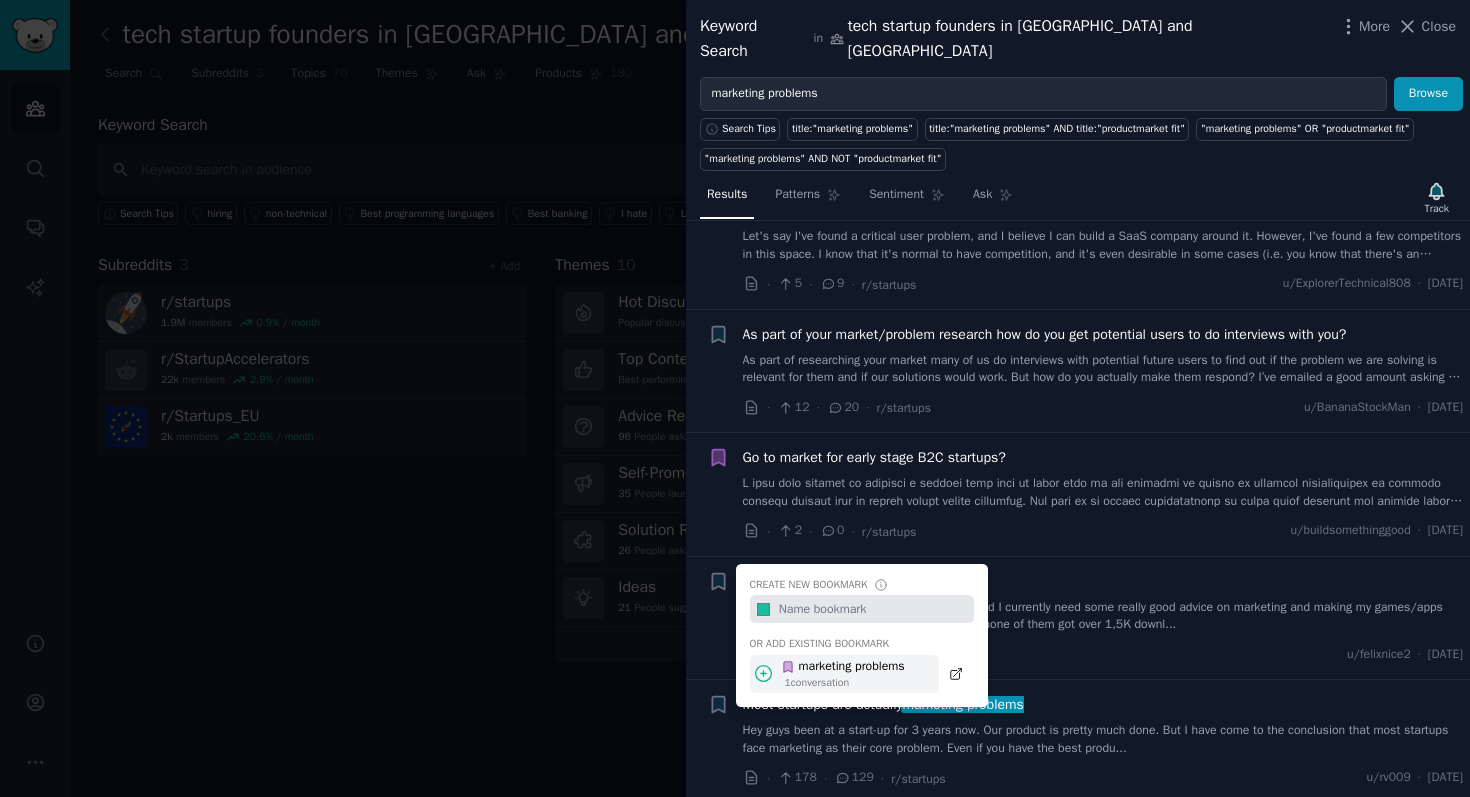 click on "marketing problems" at bounding box center (843, 667) 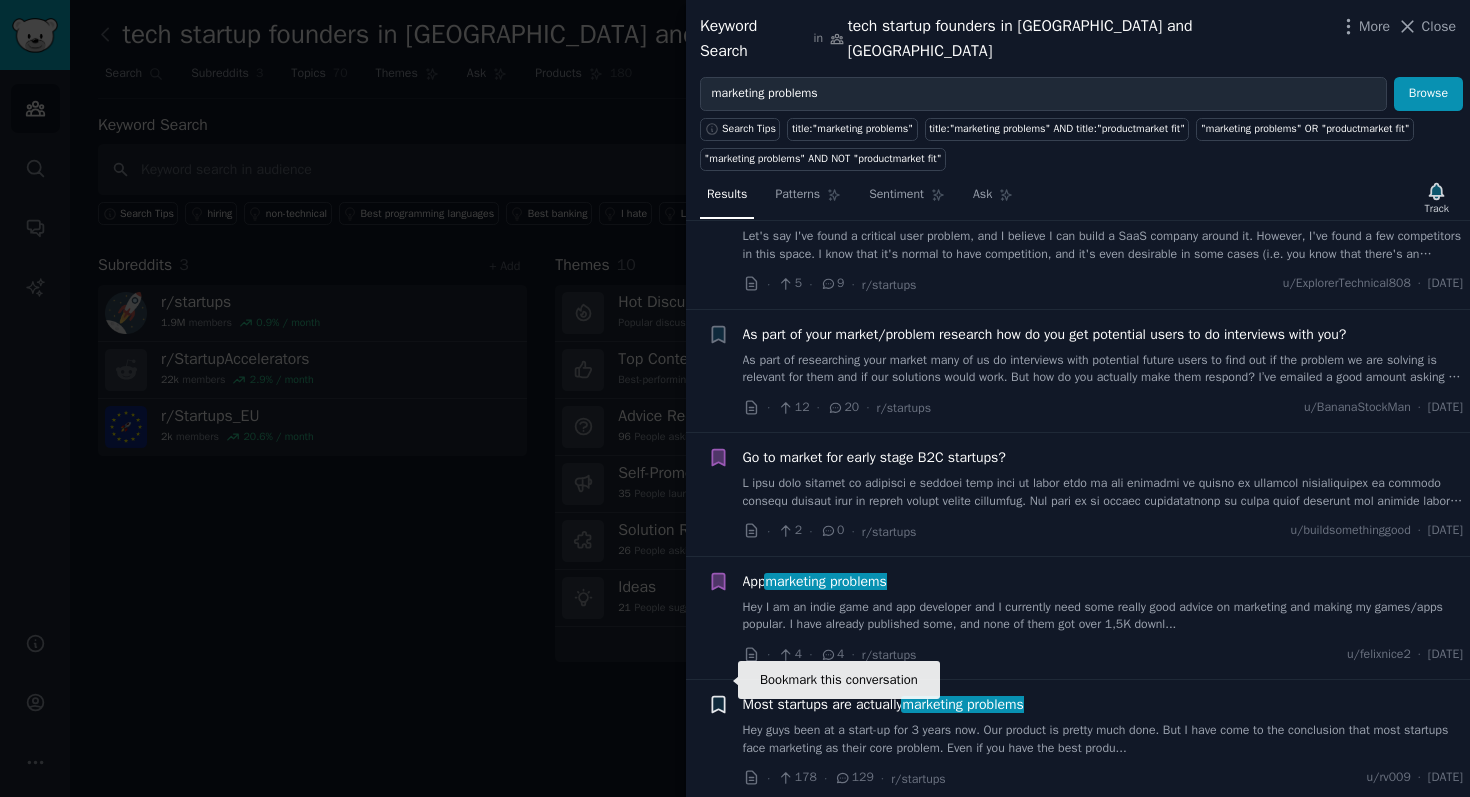 click 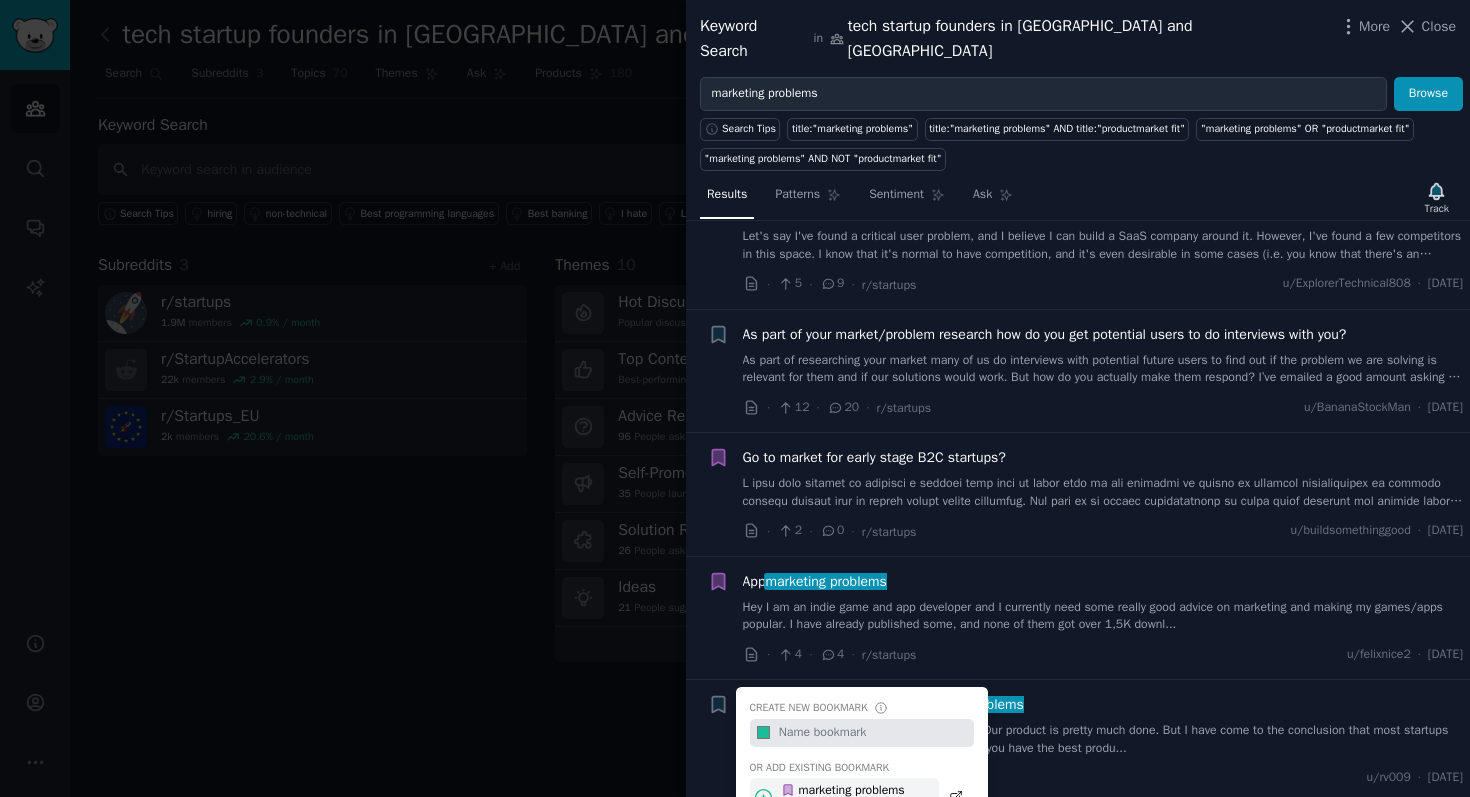 click 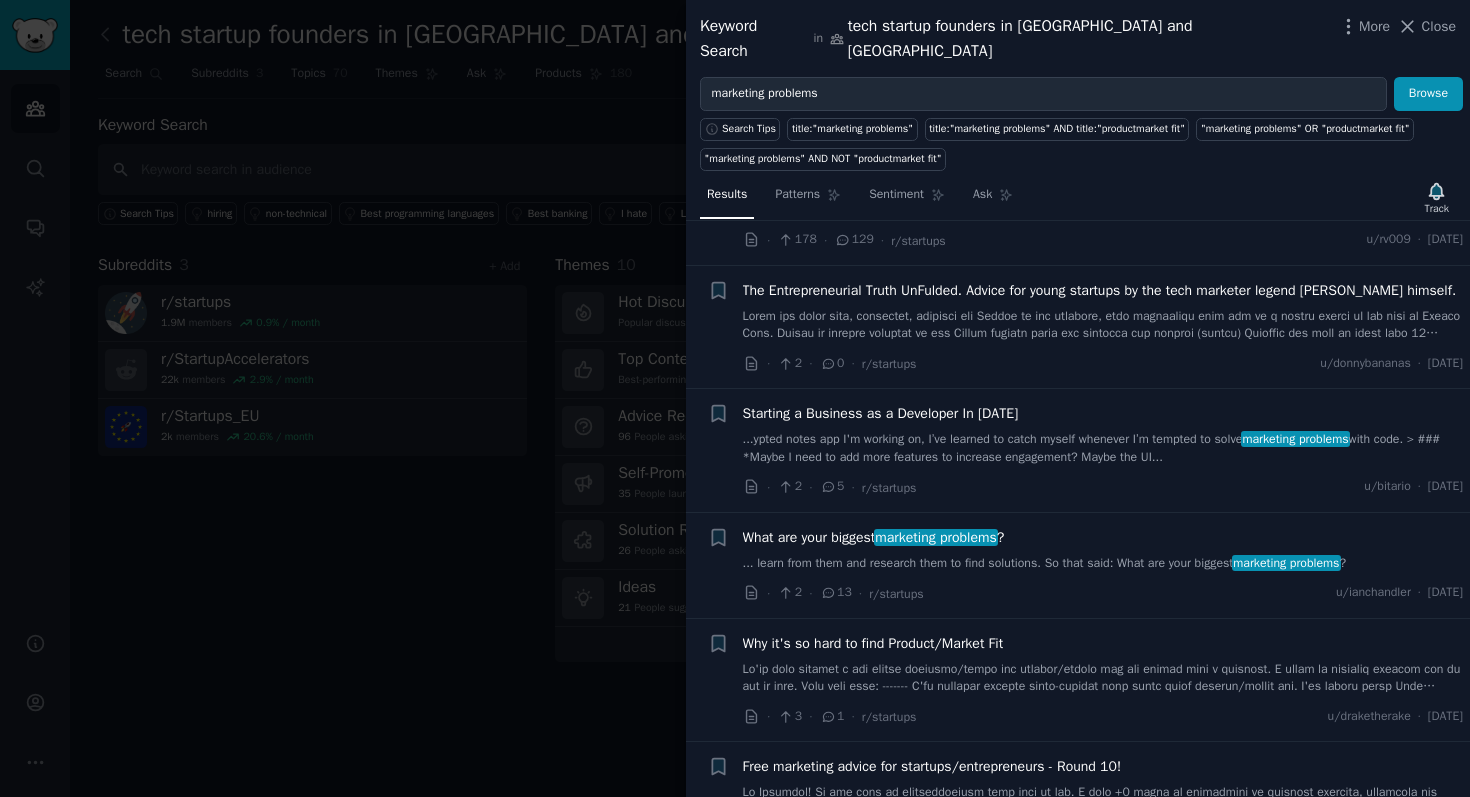 scroll, scrollTop: 892, scrollLeft: 0, axis: vertical 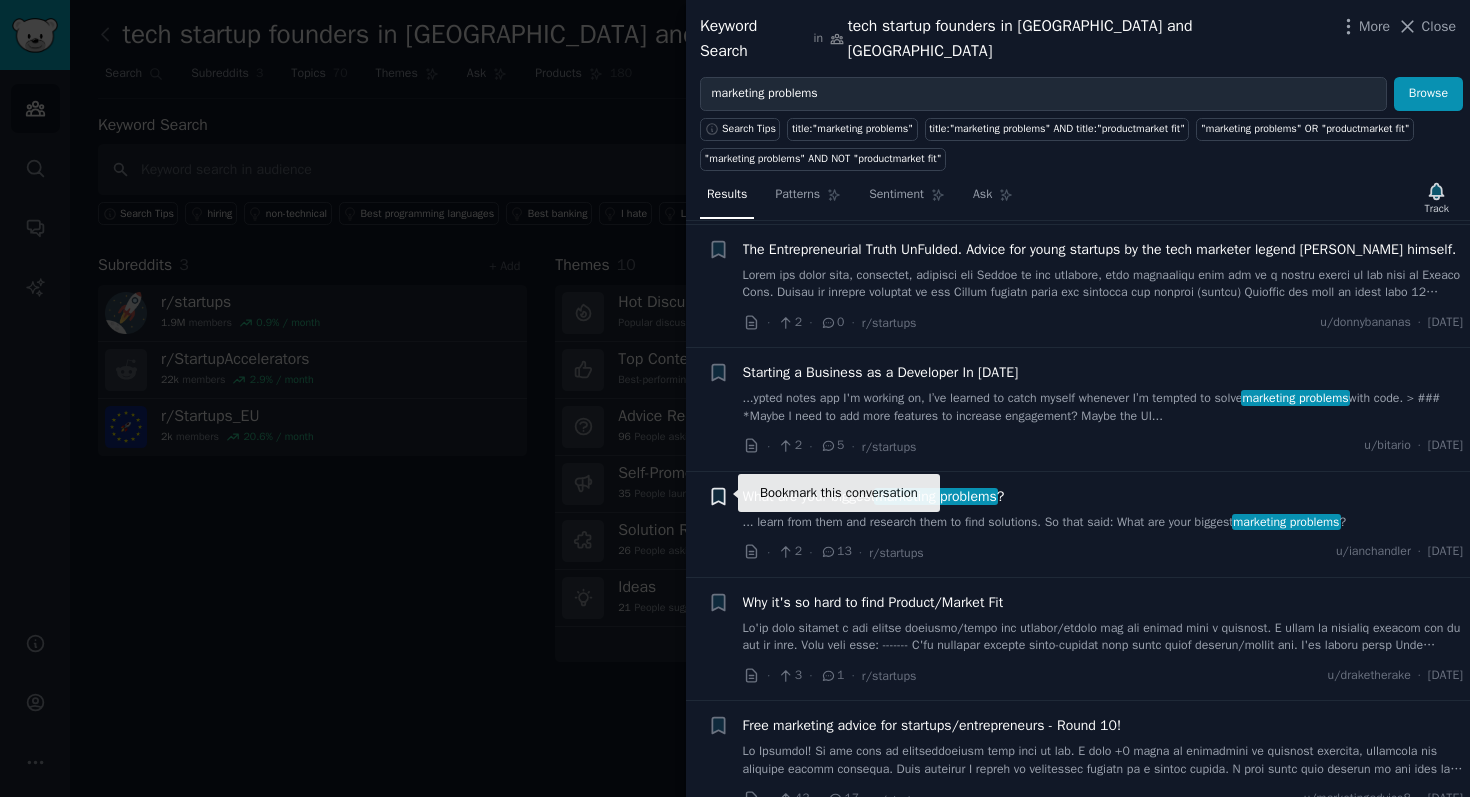 click 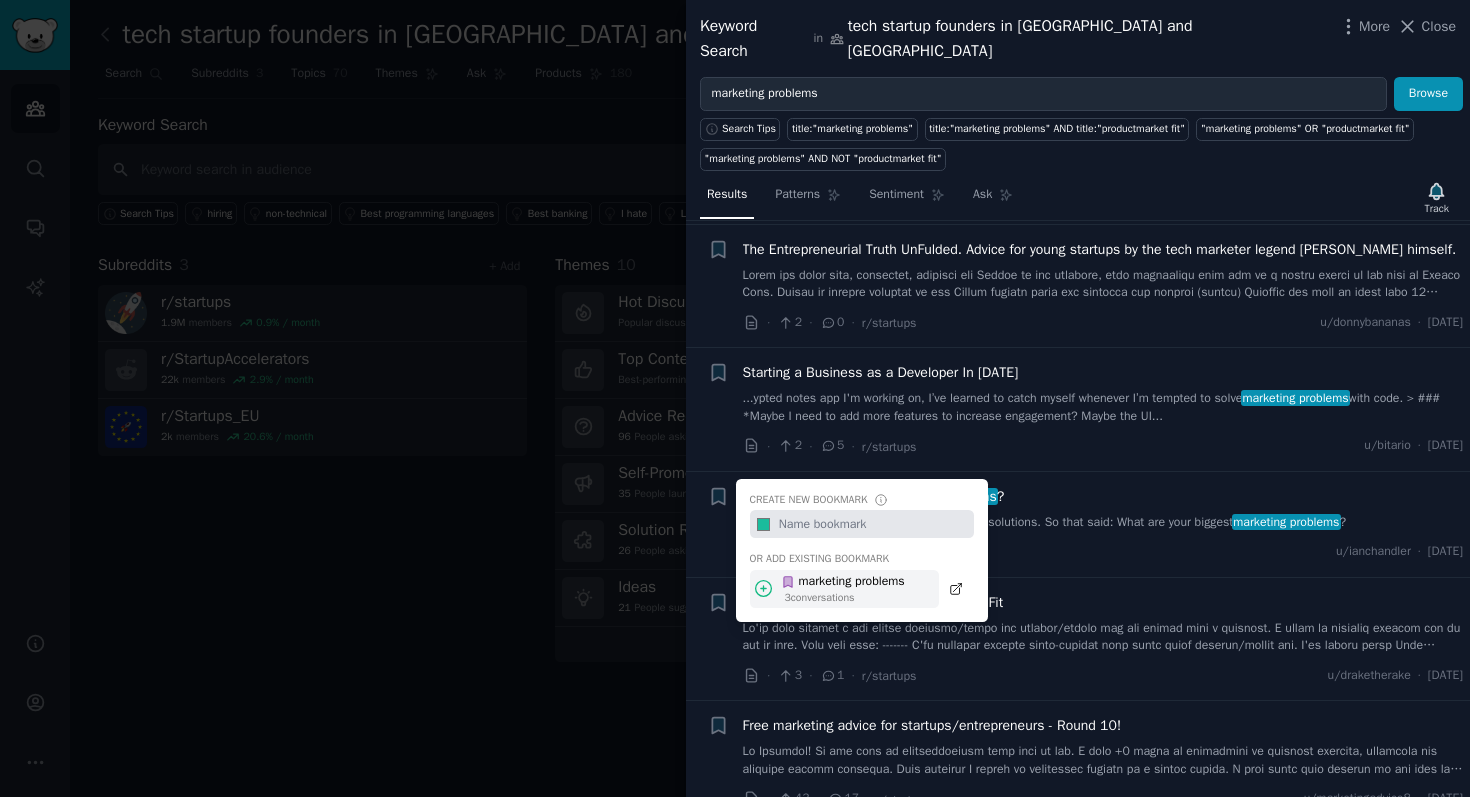 click on "marketing problems" at bounding box center (843, 582) 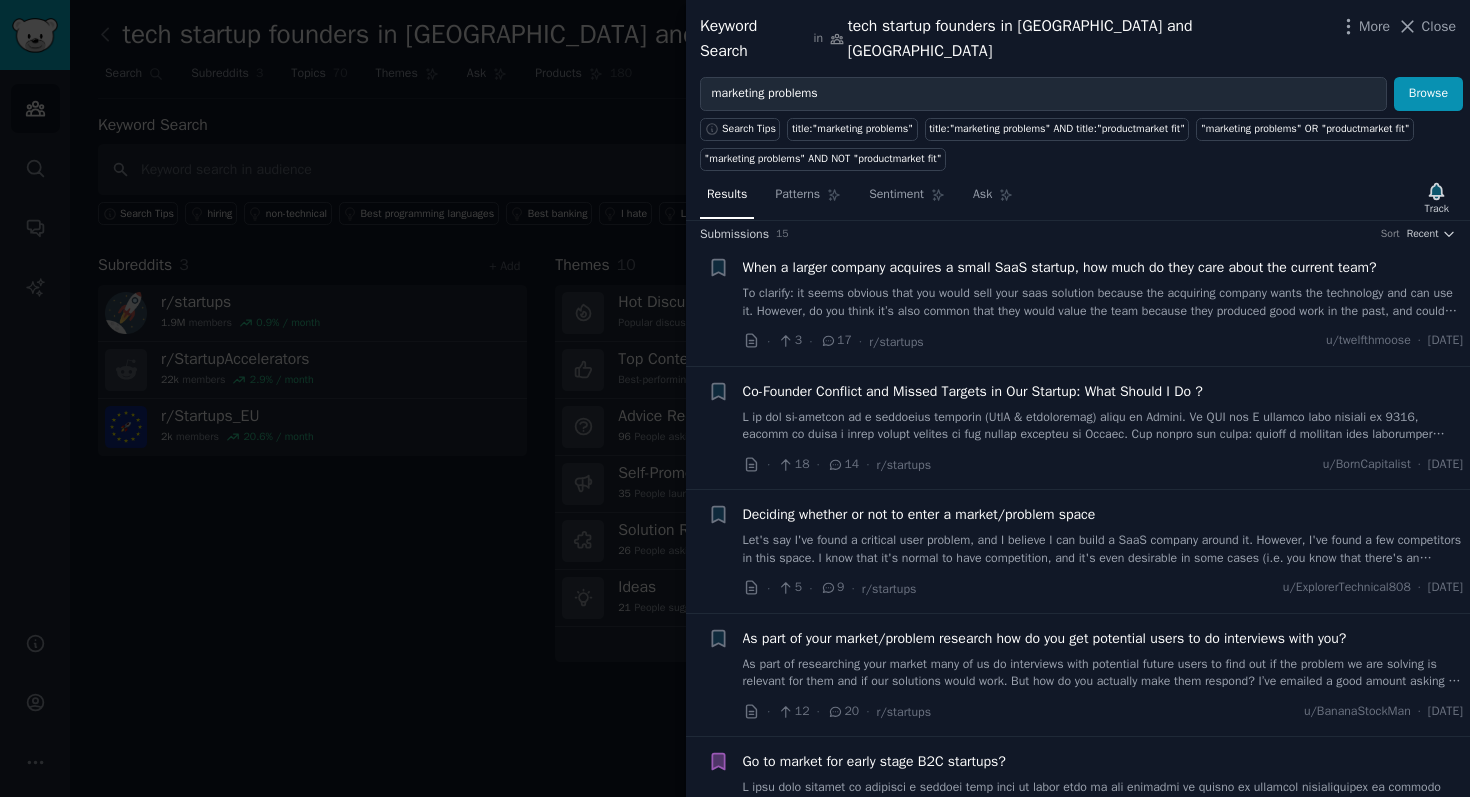 scroll, scrollTop: 0, scrollLeft: 0, axis: both 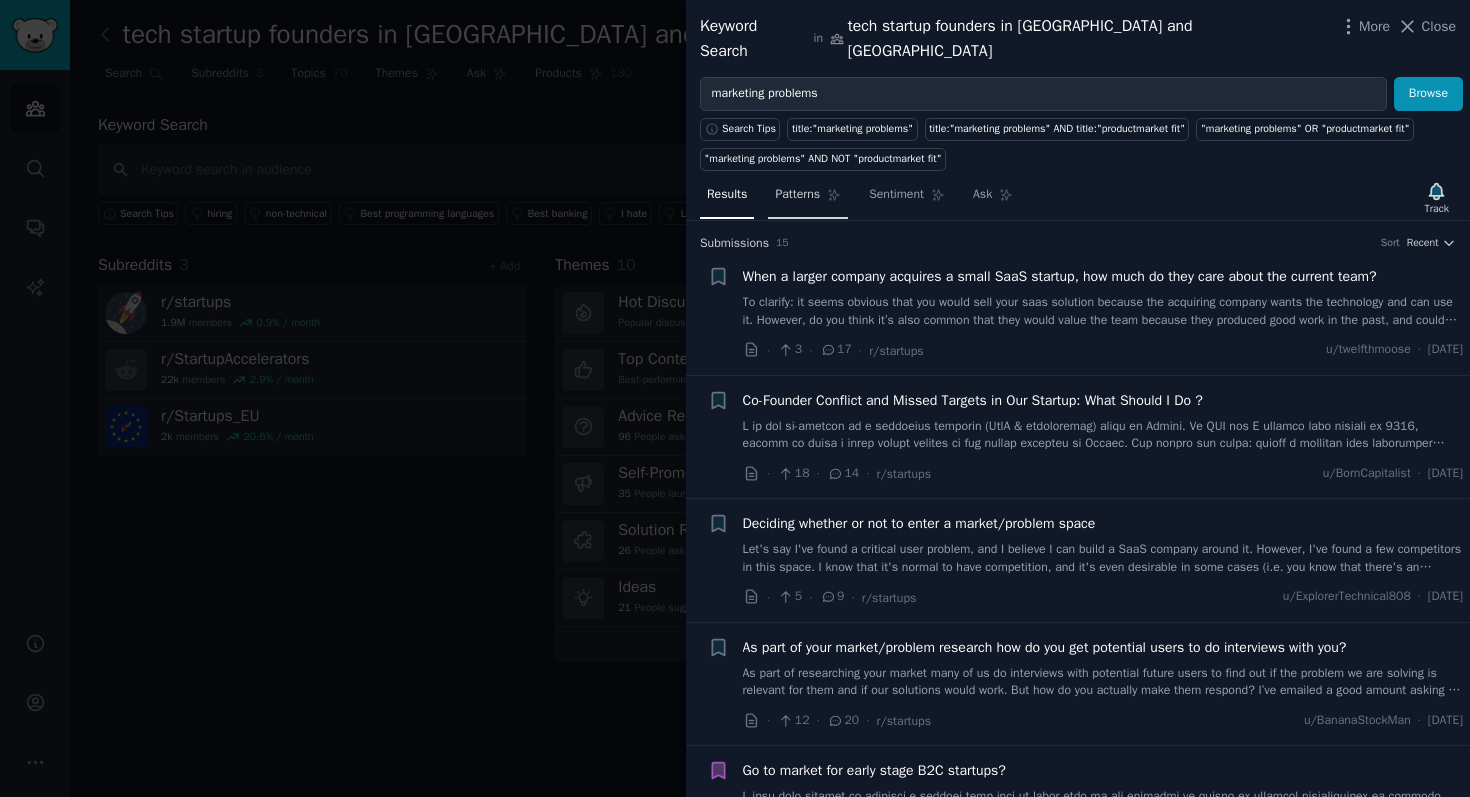 click on "Patterns" at bounding box center (808, 199) 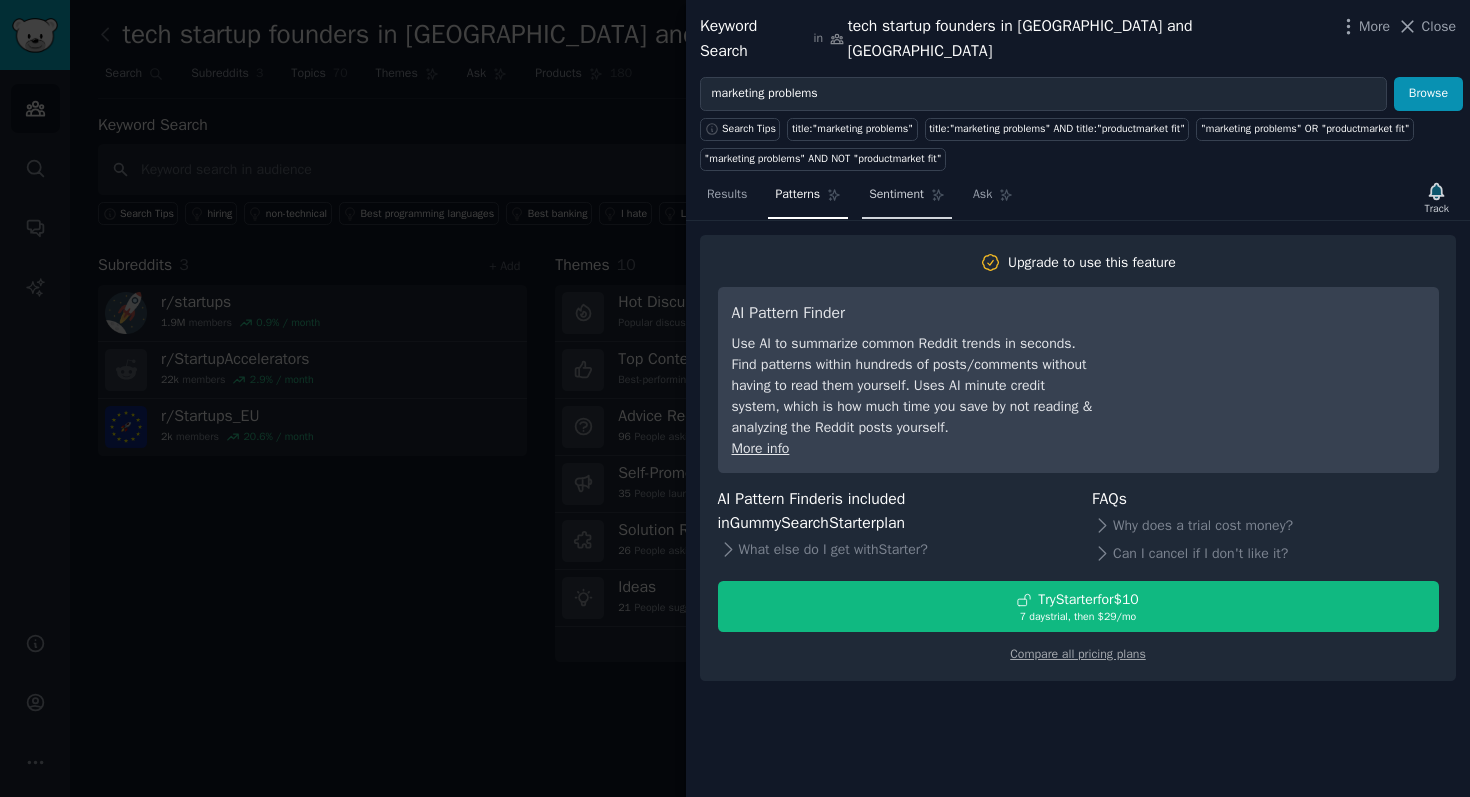 click on "Sentiment" at bounding box center [907, 199] 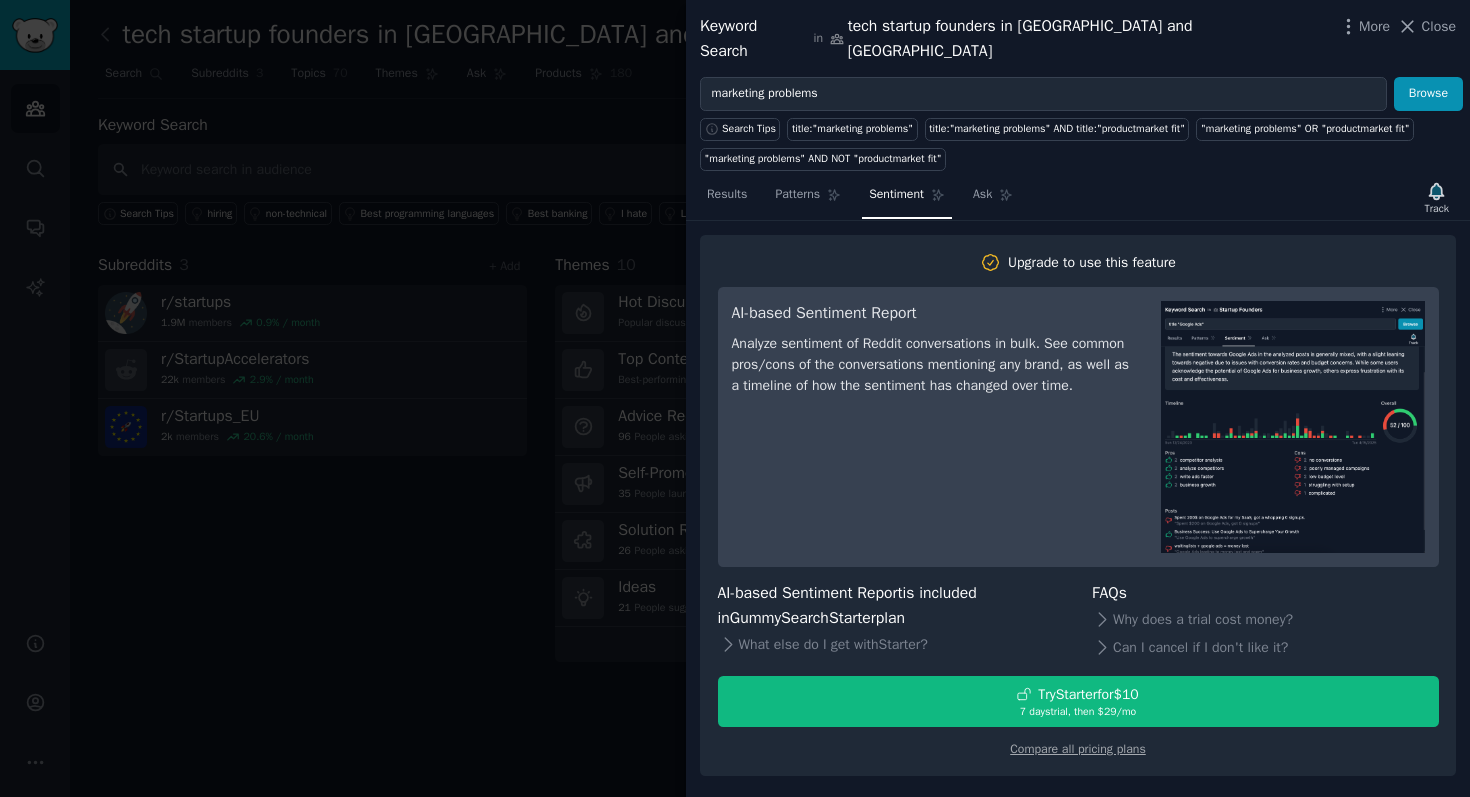 click at bounding box center (735, 398) 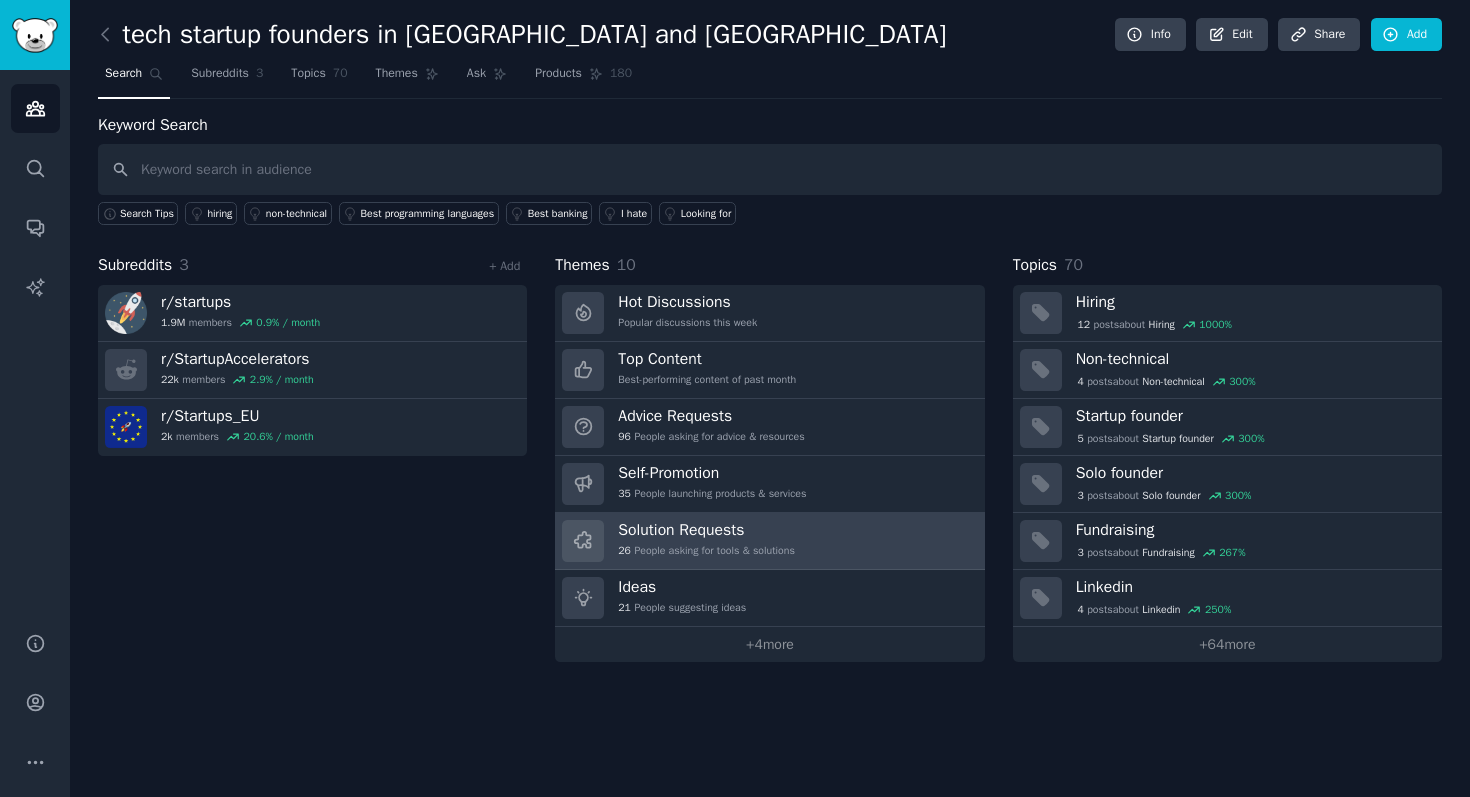 click on "26 People asking for tools & solutions" at bounding box center [706, 551] 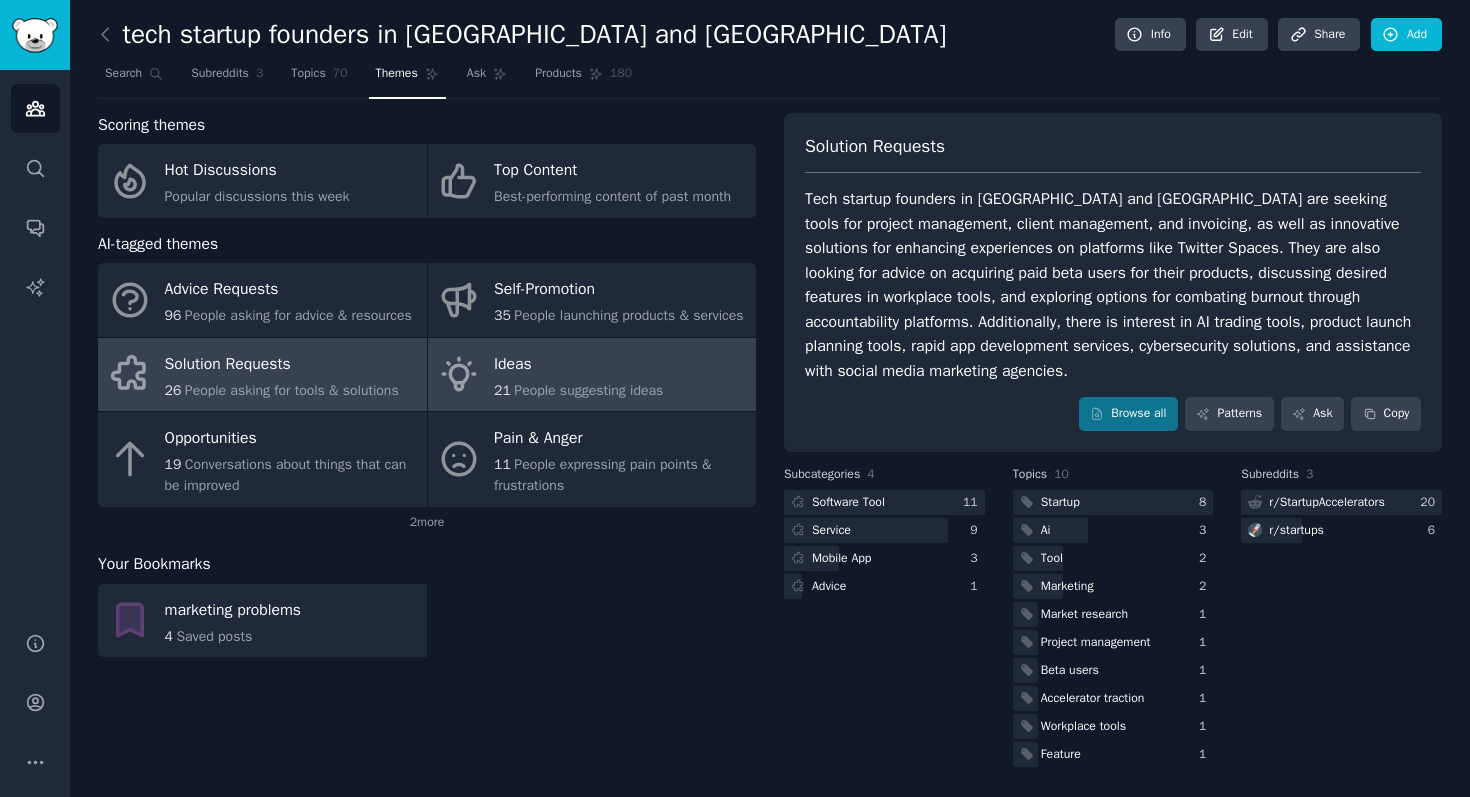 click on "Ideas" at bounding box center [578, 364] 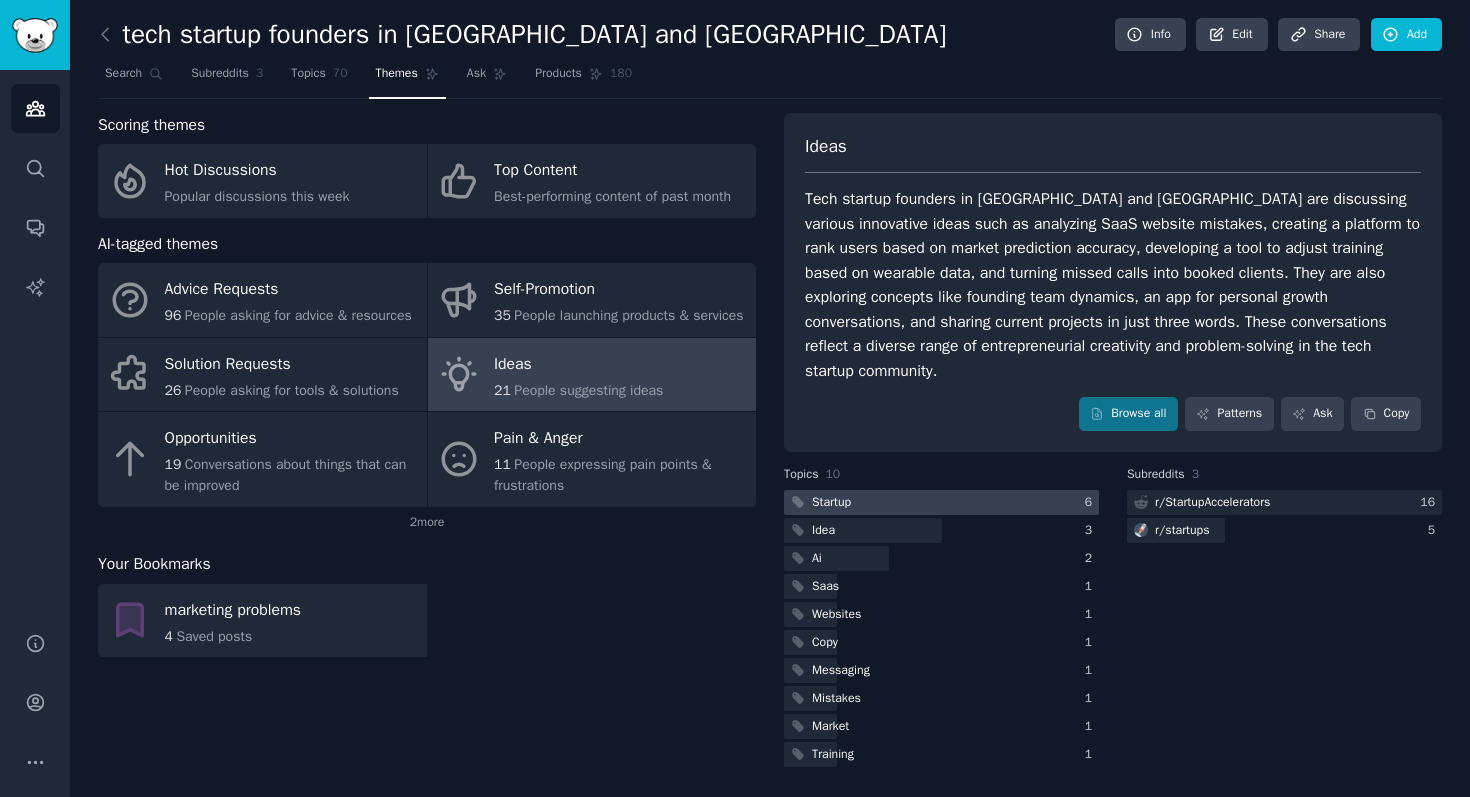 click on "Startup" at bounding box center (831, 503) 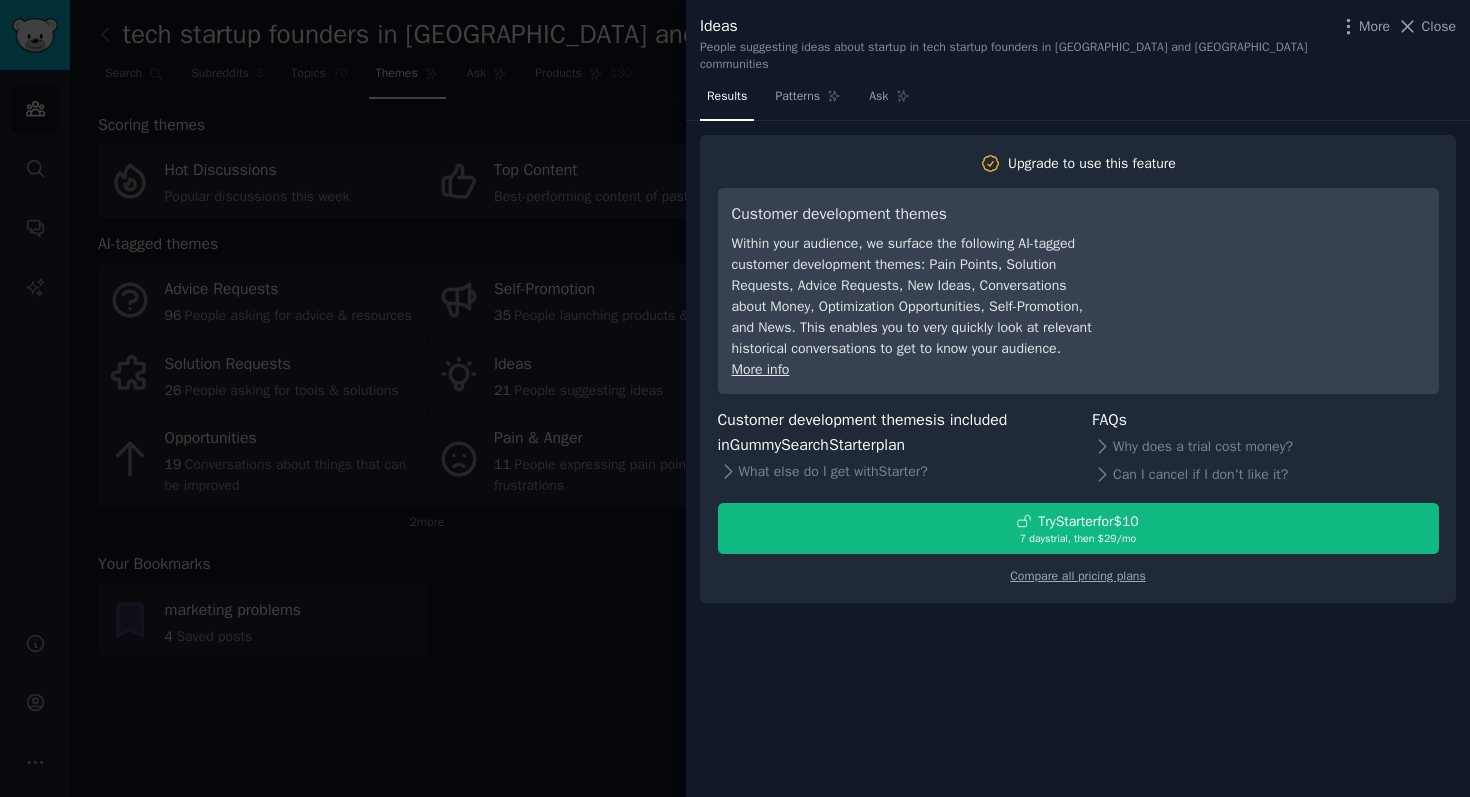 click at bounding box center [735, 398] 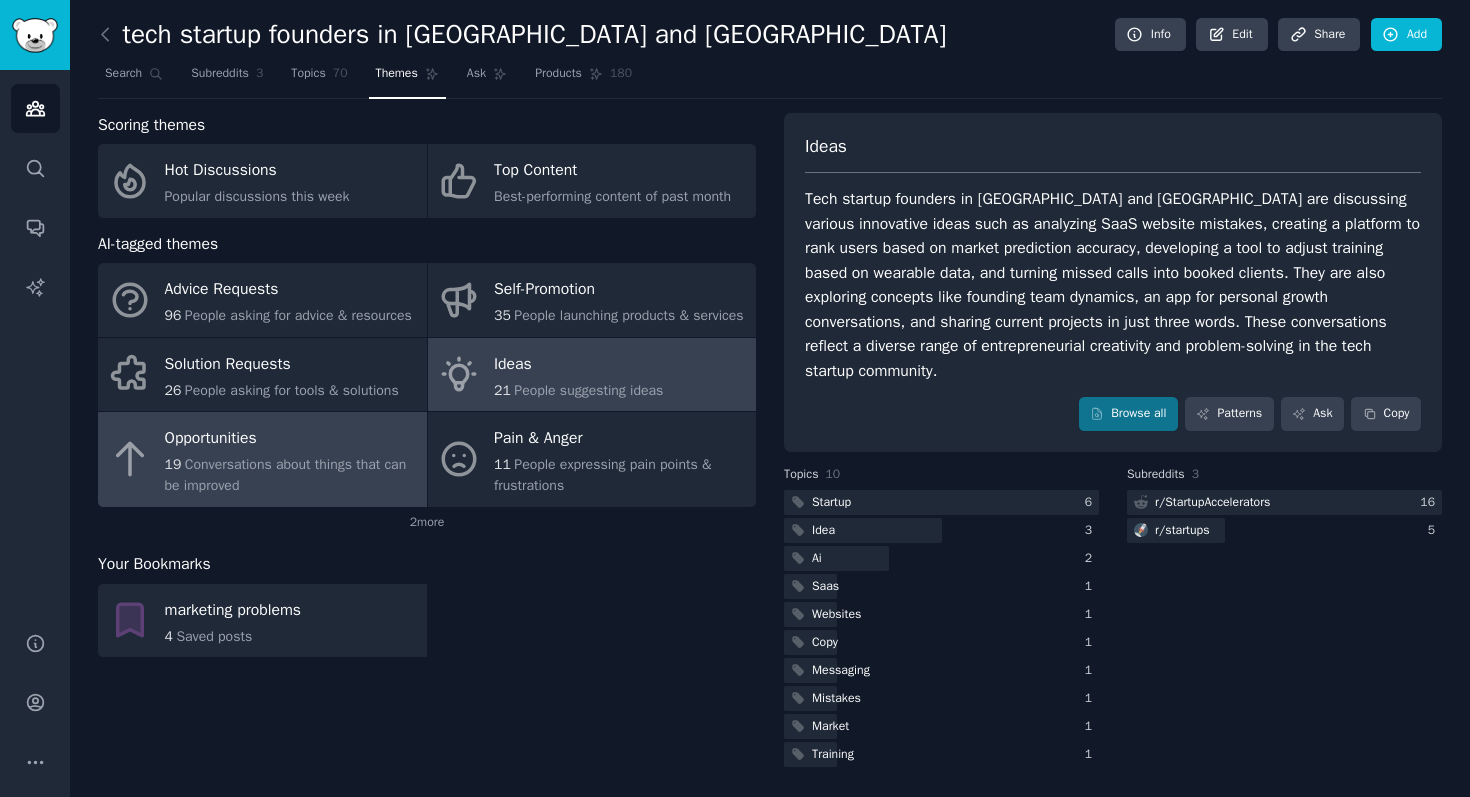 click on "Conversations about things that can be improved" at bounding box center [286, 475] 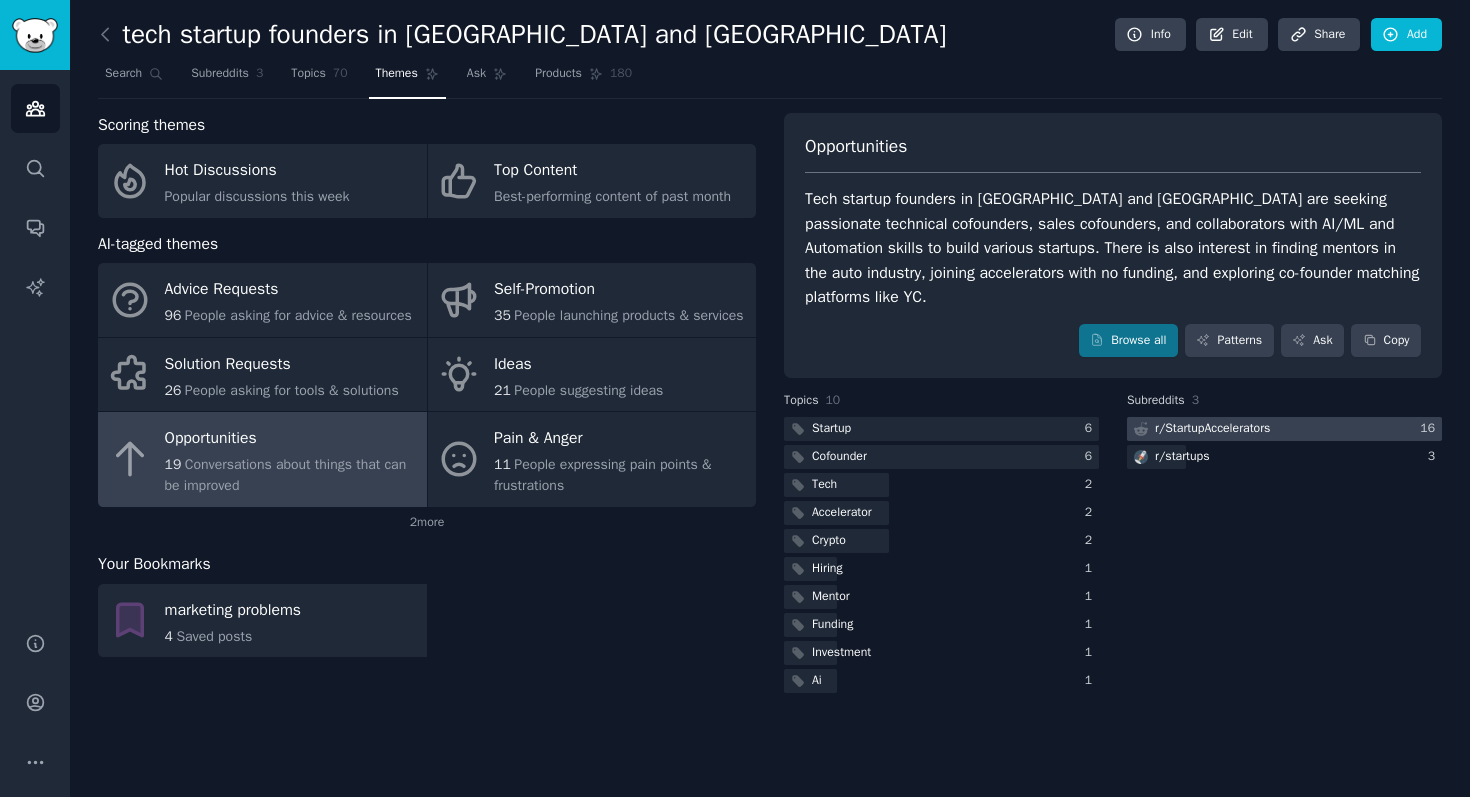 click on "r/ StartupAccelerators" at bounding box center [1212, 429] 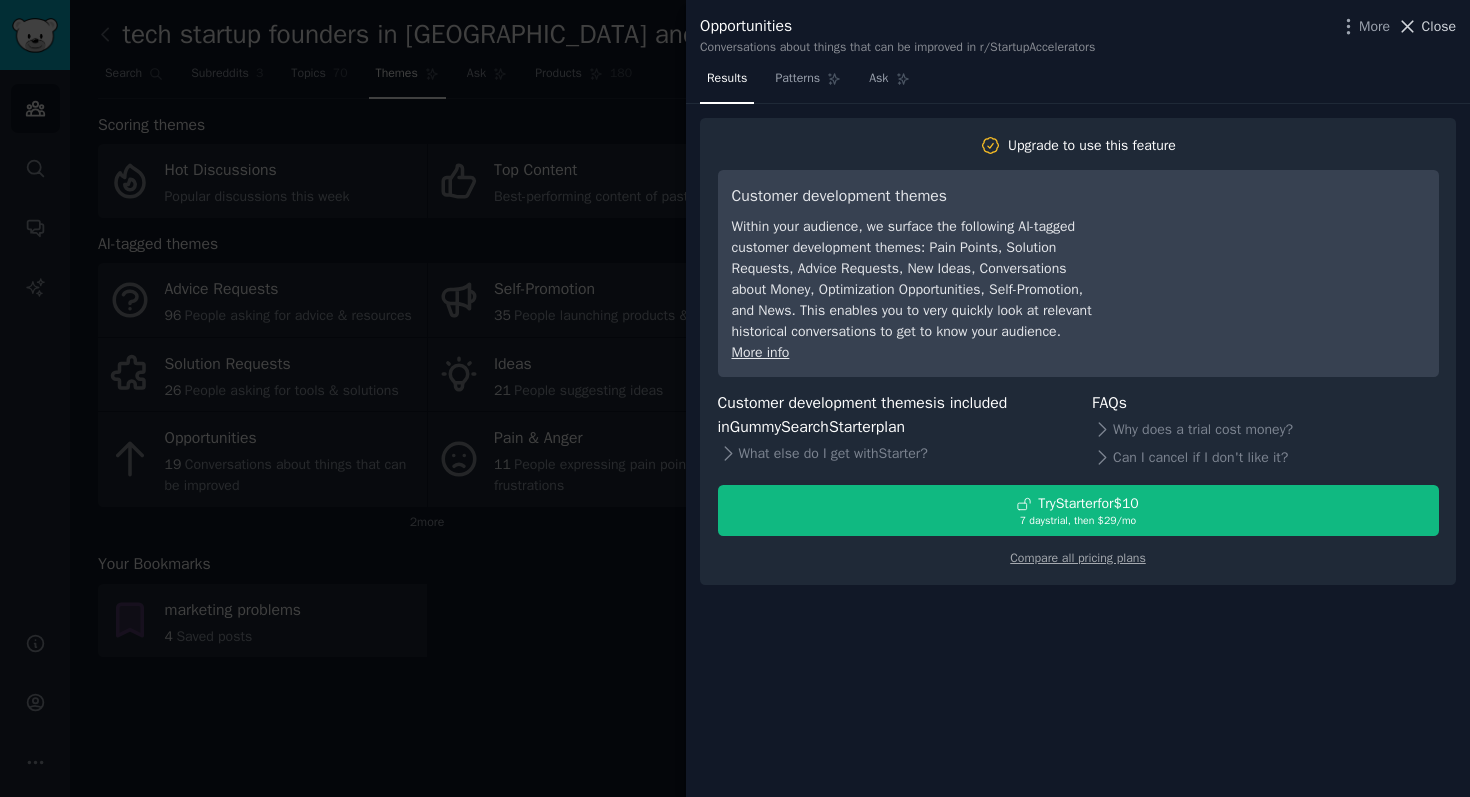 click on "Close" at bounding box center [1439, 26] 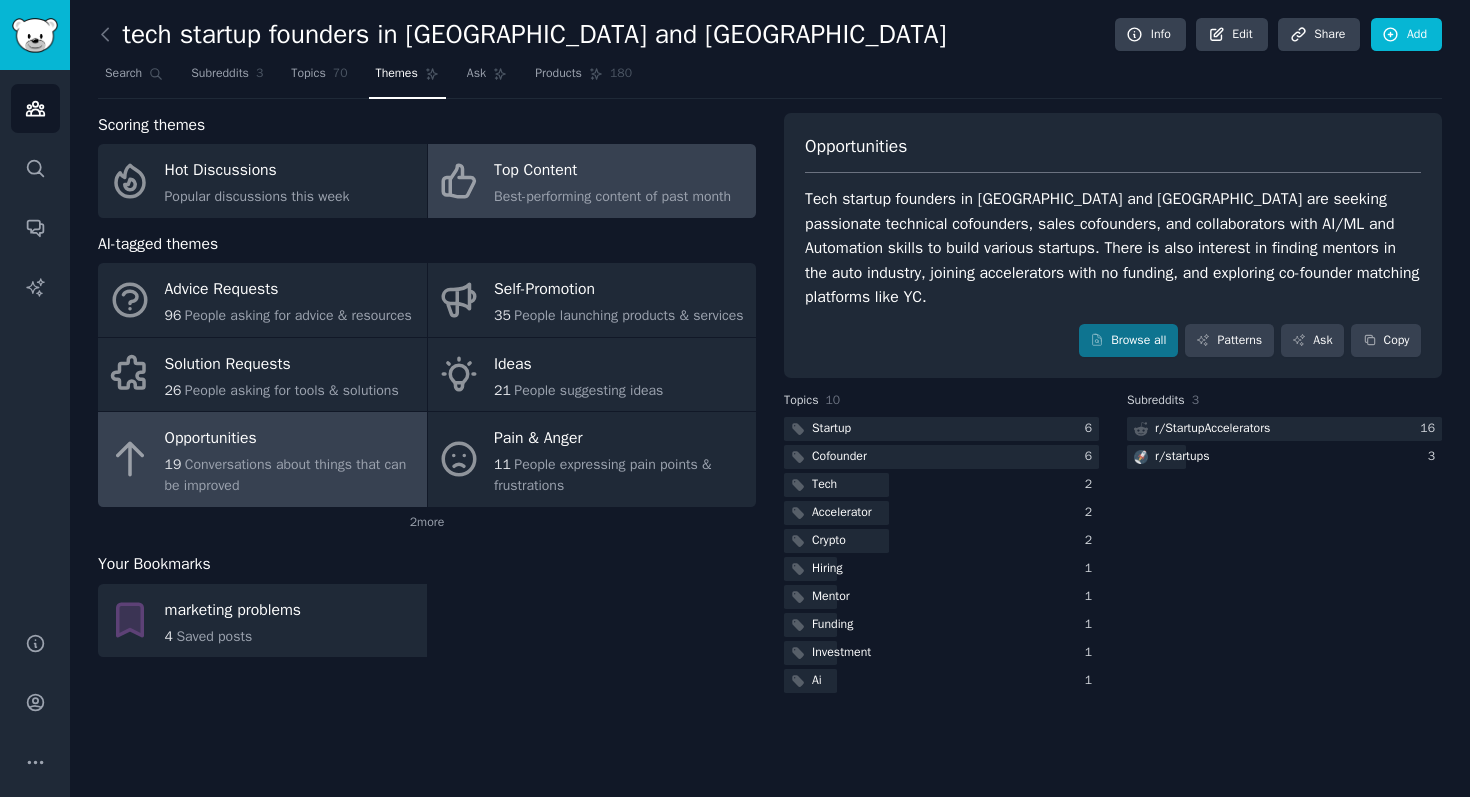 click on "Best-performing content of past month" 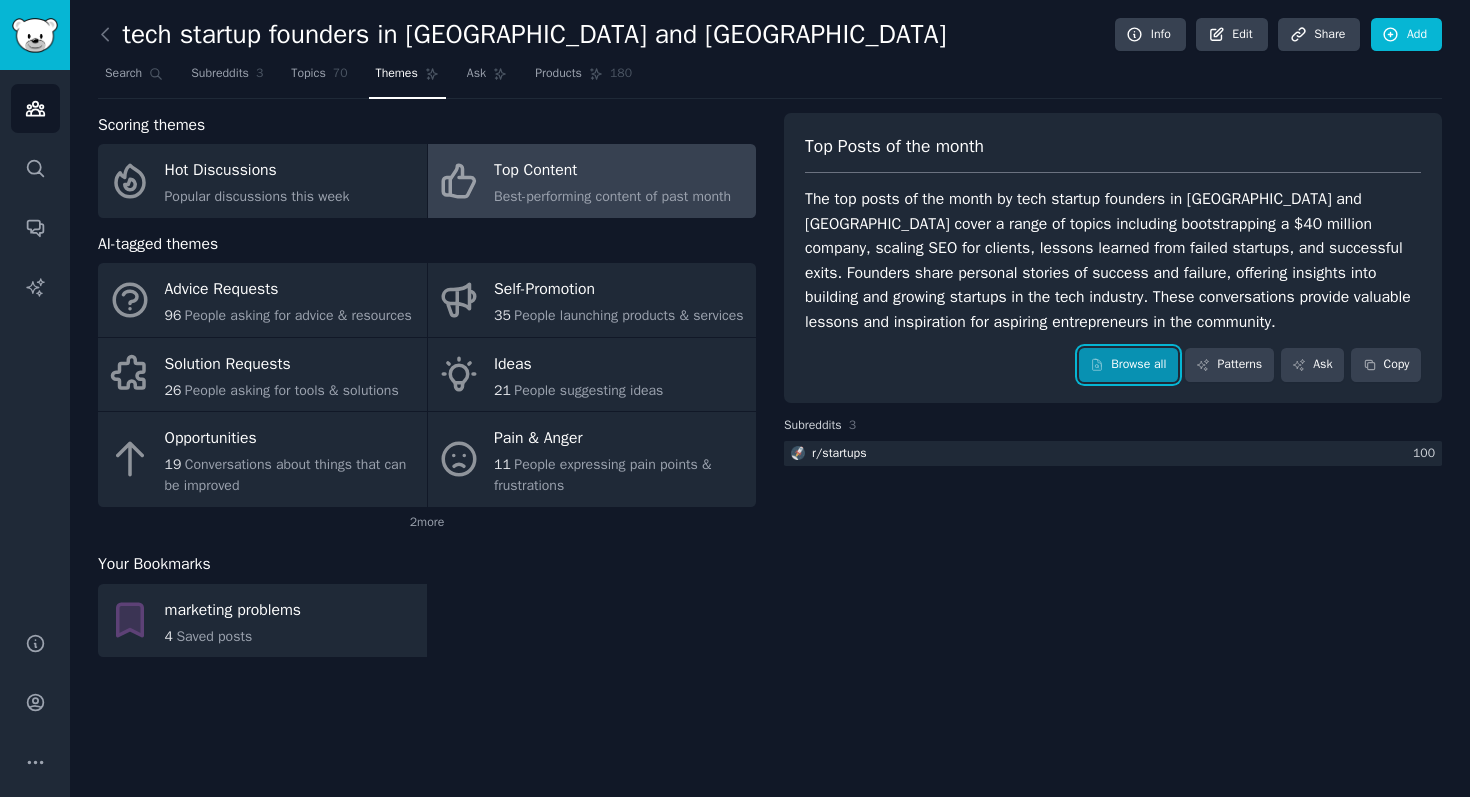 click on "Browse all" at bounding box center [1128, 365] 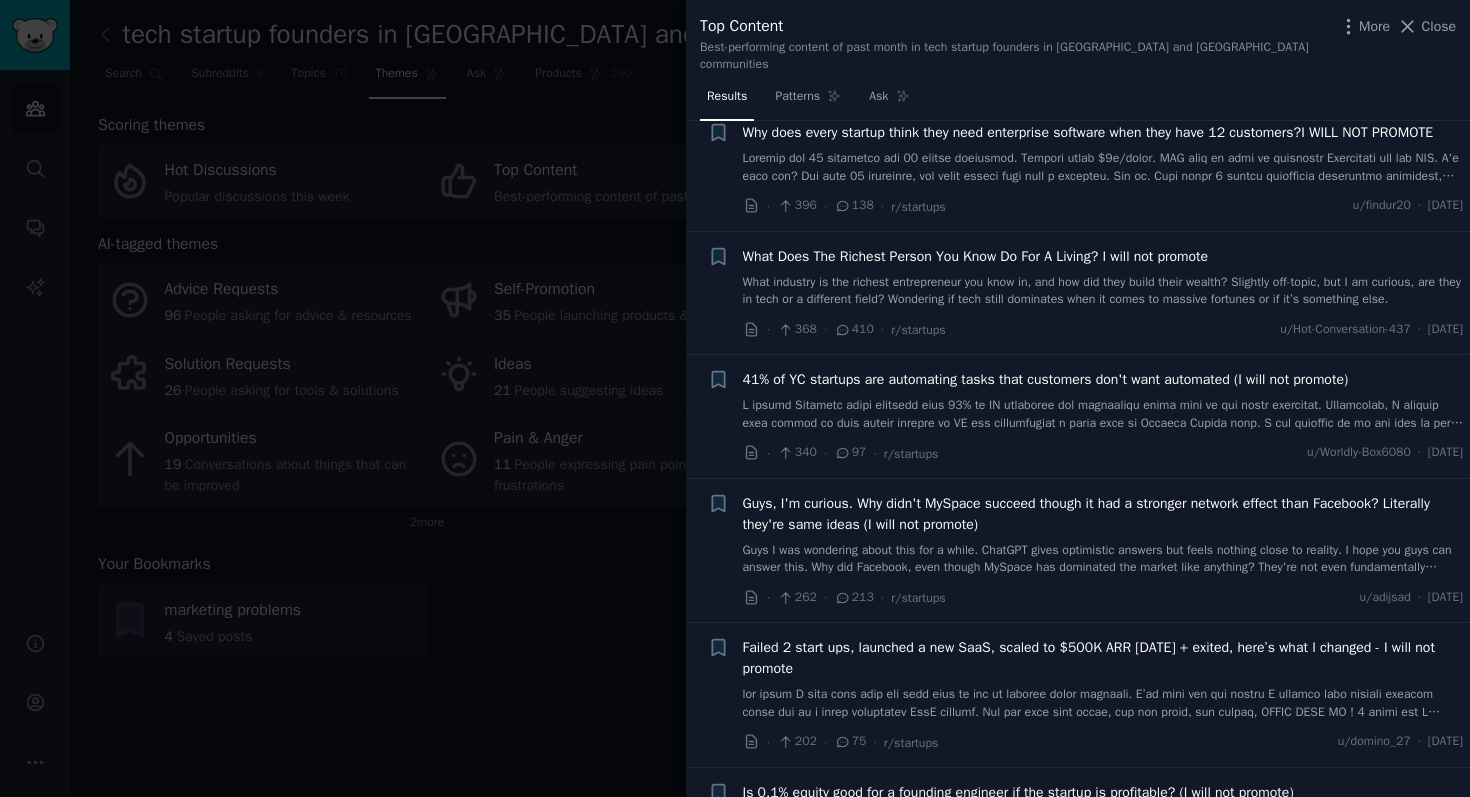 scroll, scrollTop: 174, scrollLeft: 0, axis: vertical 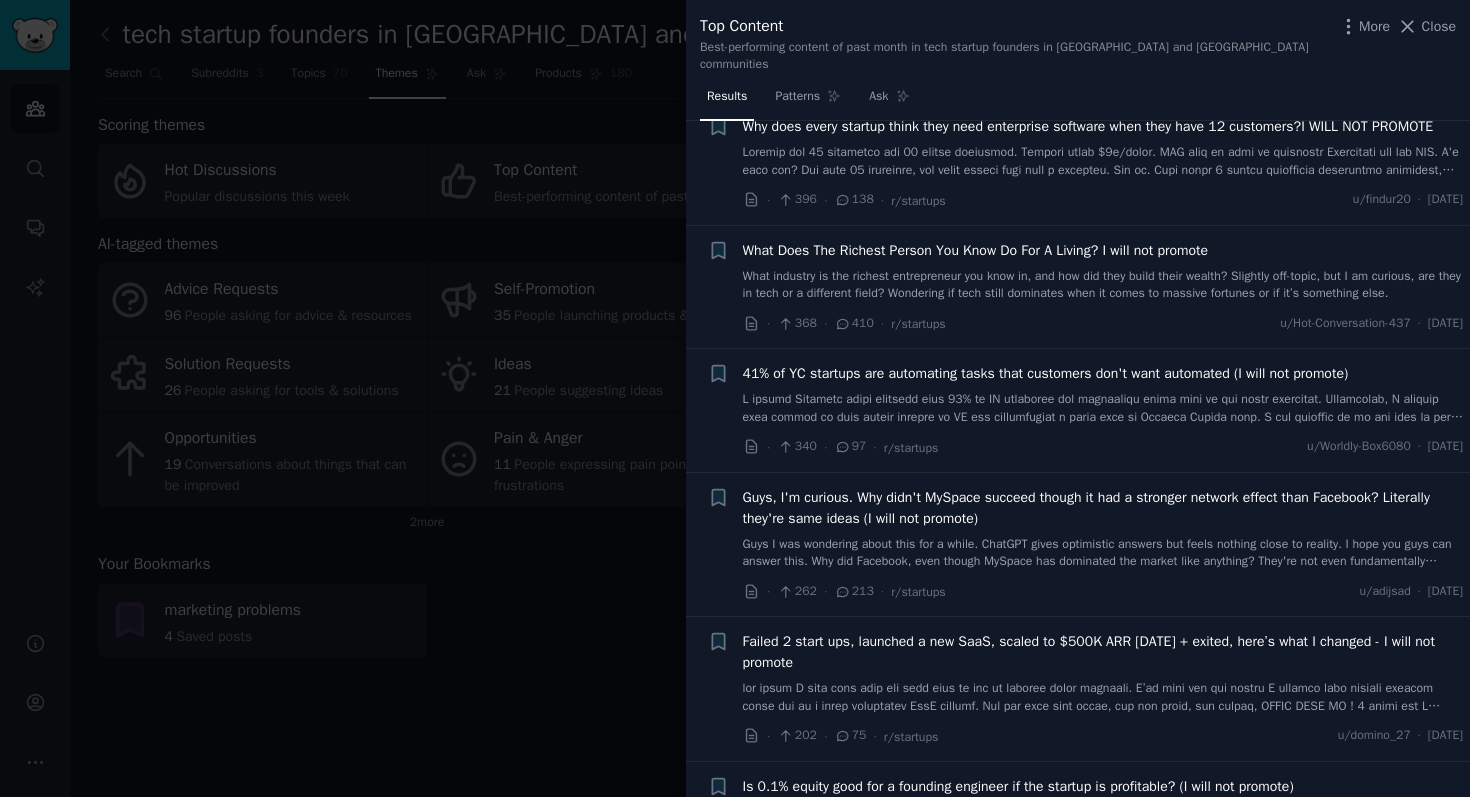 click on "Failed 2 start ups, launched a new SaaS, scaled to $500K ARR [DATE] + exited, here’s what I  changed - I will not promote" at bounding box center (1103, 652) 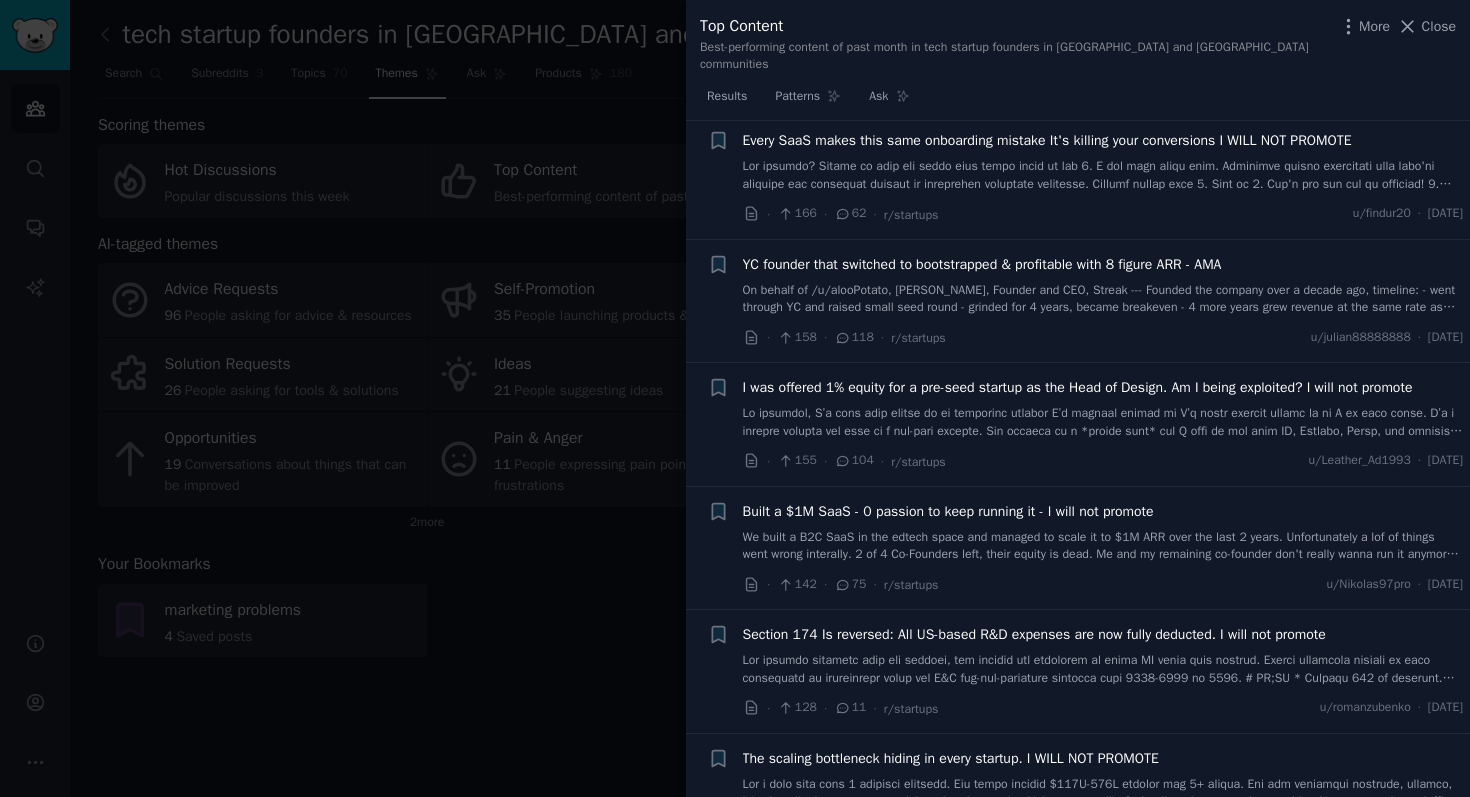 scroll, scrollTop: 2739, scrollLeft: 0, axis: vertical 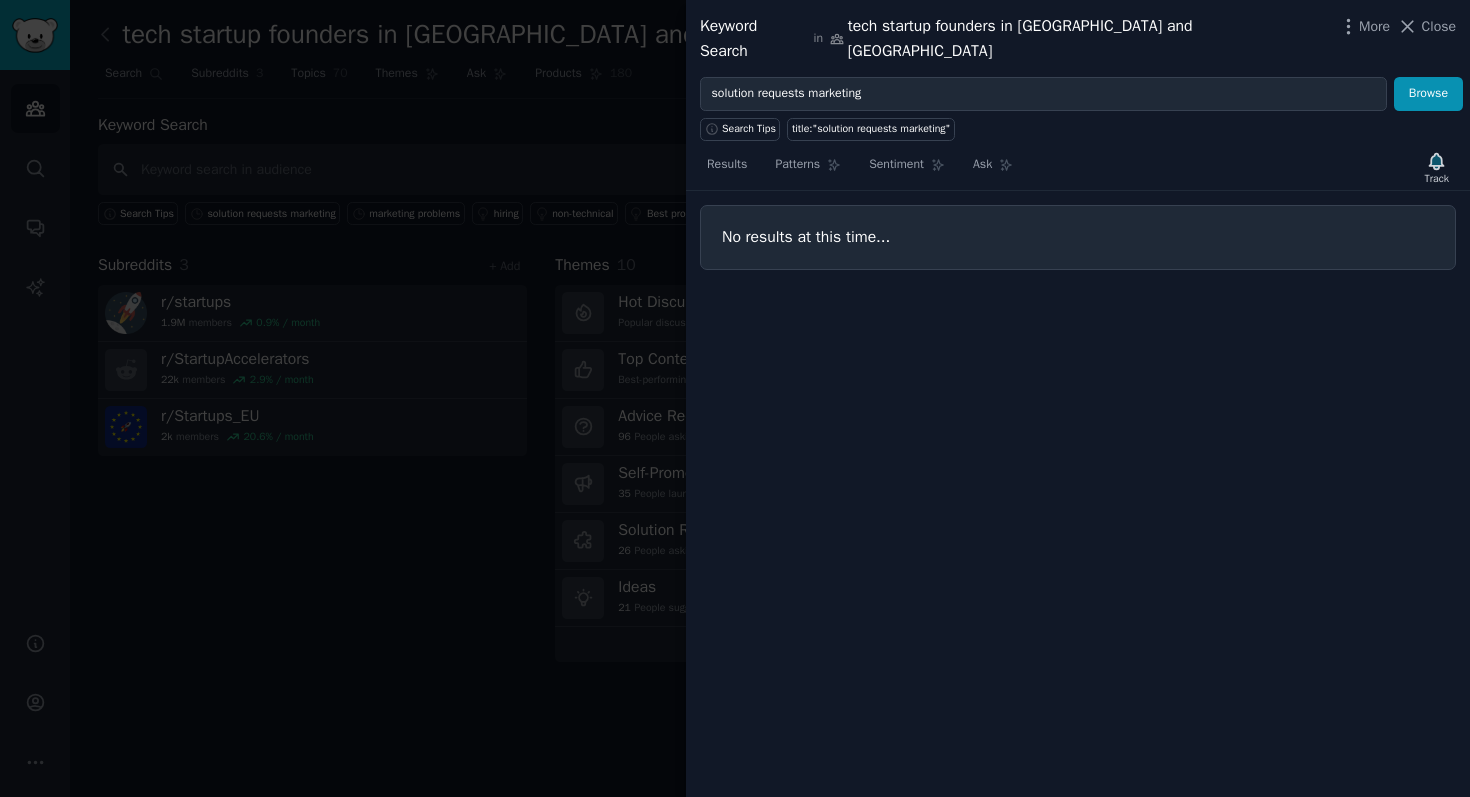 click at bounding box center (735, 398) 